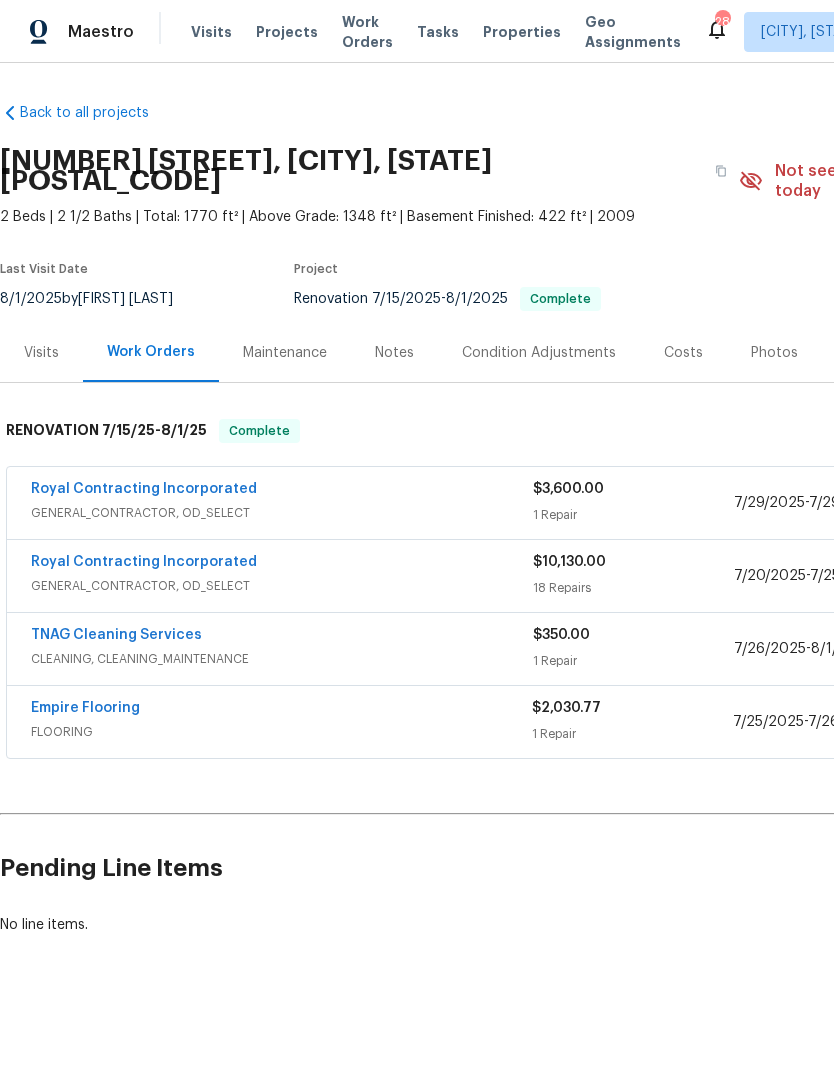 scroll, scrollTop: 0, scrollLeft: 0, axis: both 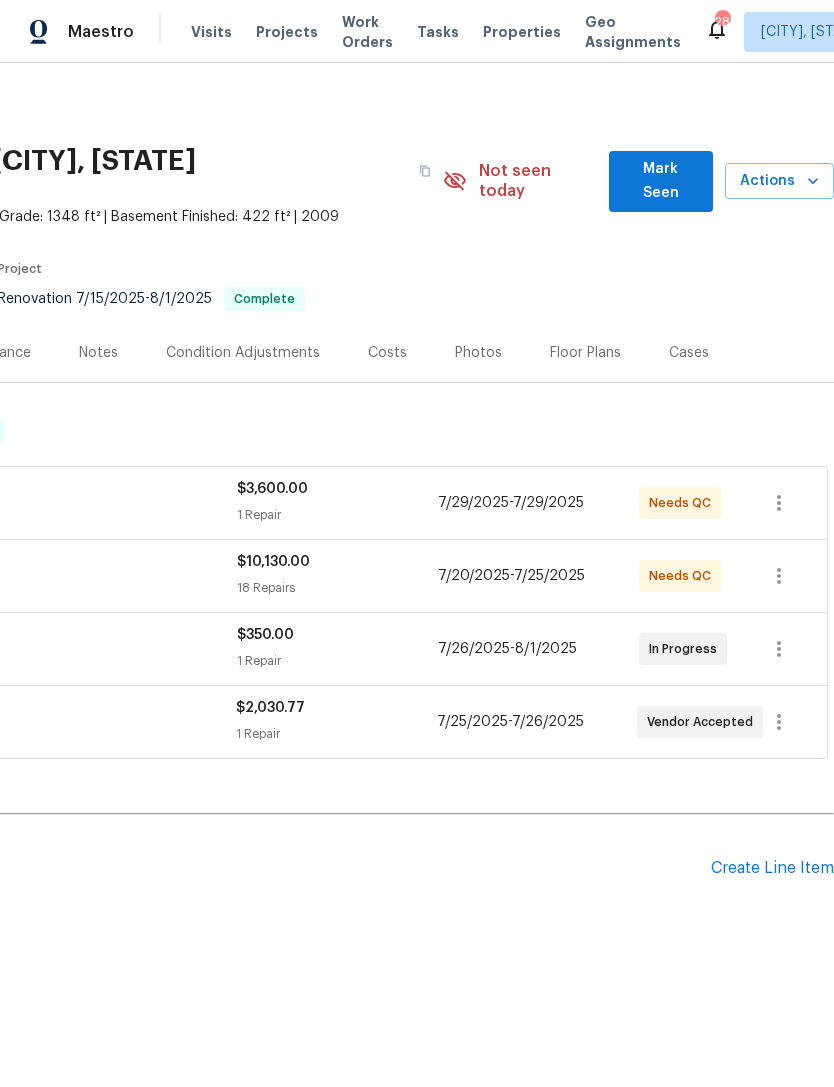 click on "$3,600.00" at bounding box center (337, 489) 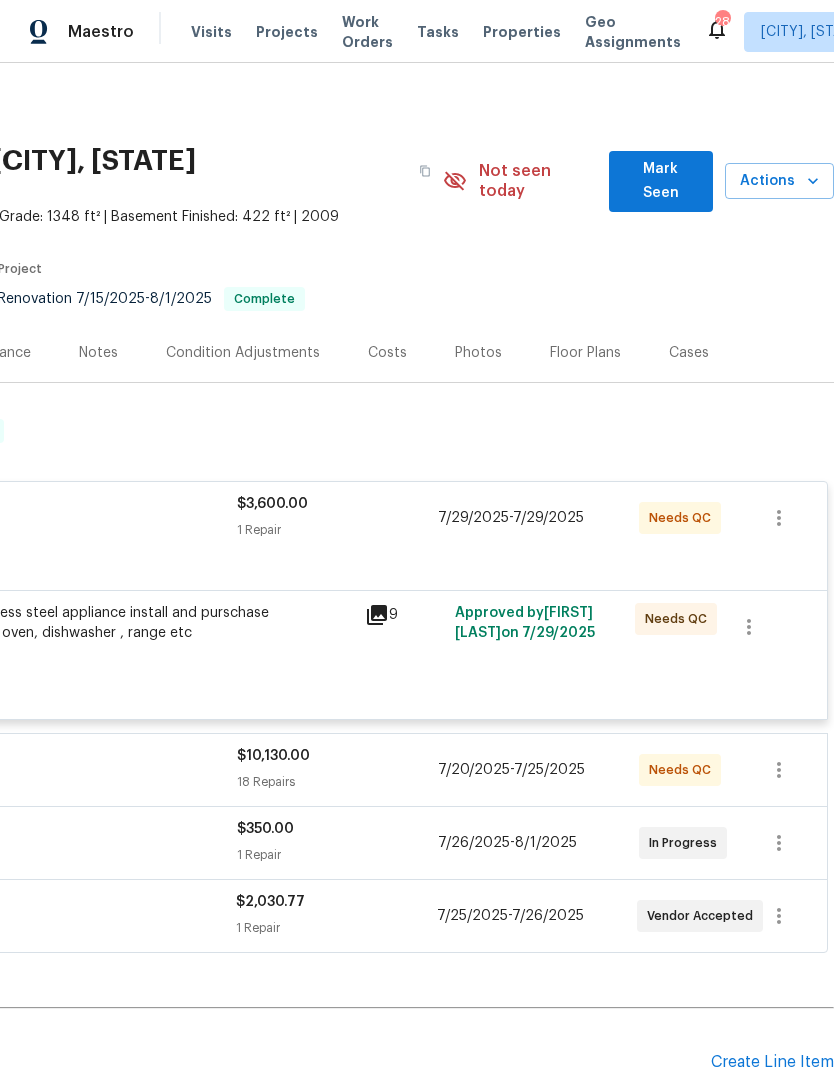 click on "4 total stainless steel appliance install and purschase
Refrigerator, oven, dishwasher , range etc [PRICE]" at bounding box center (134, 633) 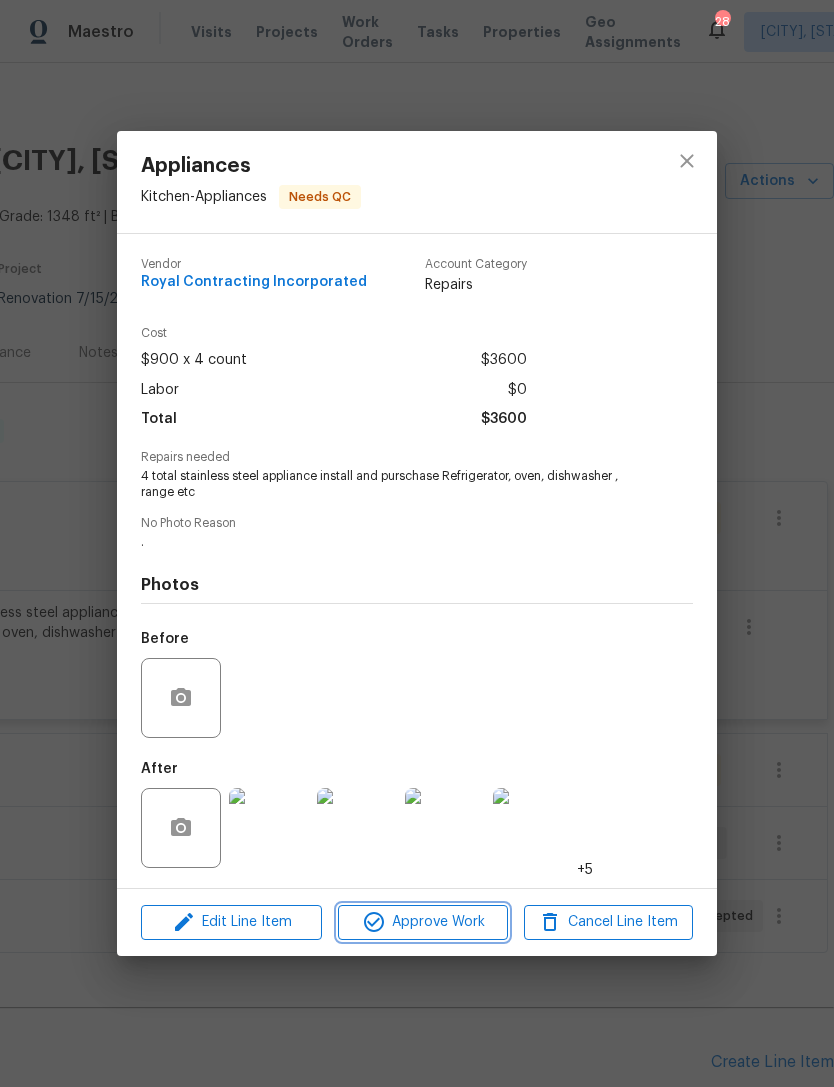 click on "Approve Work" at bounding box center (422, 922) 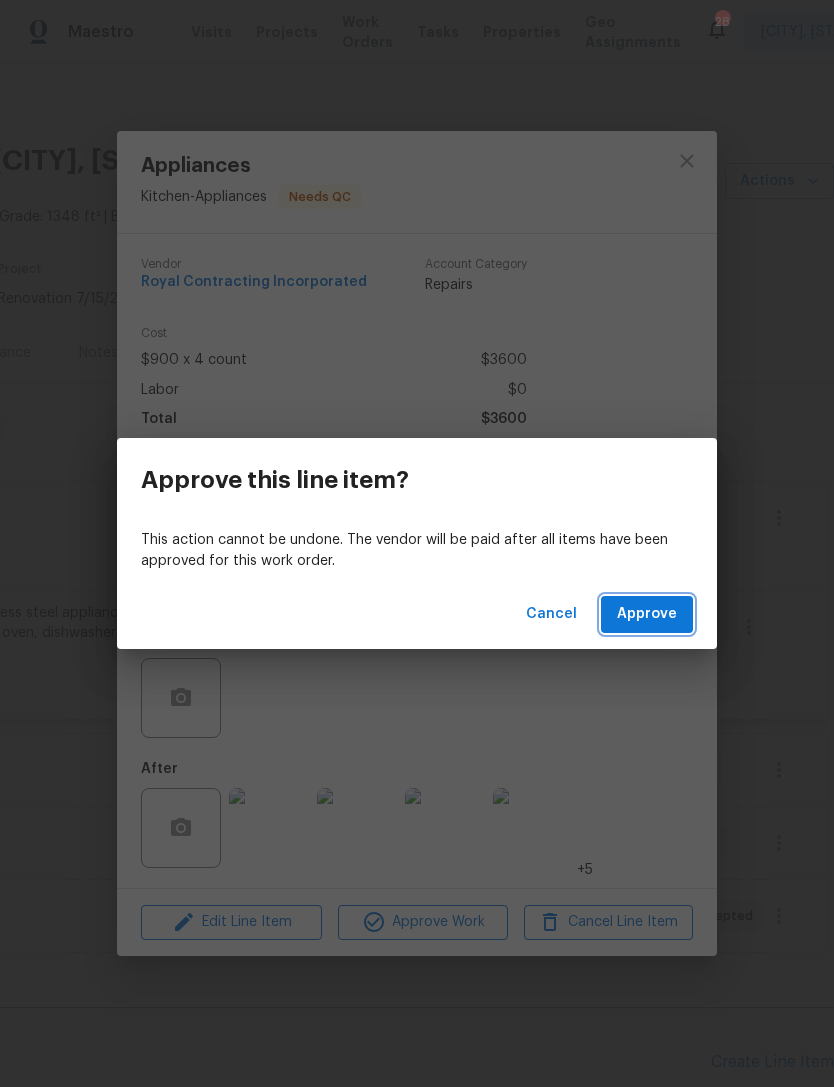 click on "Approve" at bounding box center (647, 614) 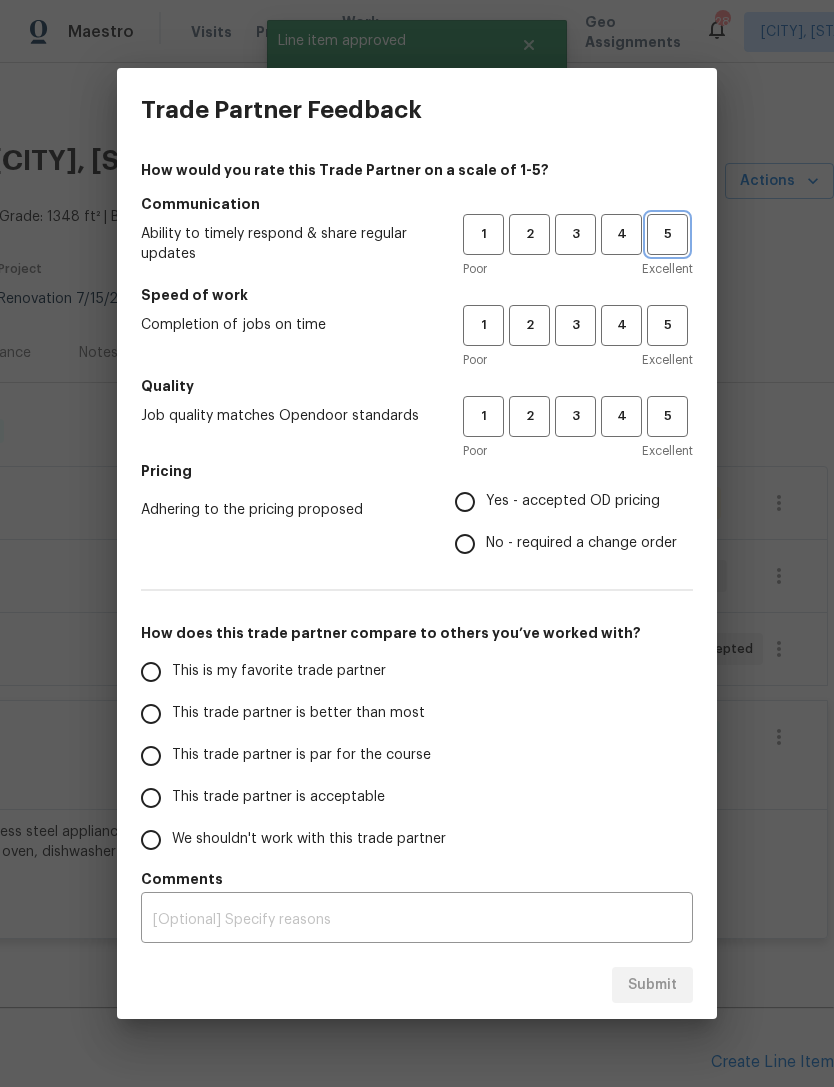 click on "5" at bounding box center [667, 234] 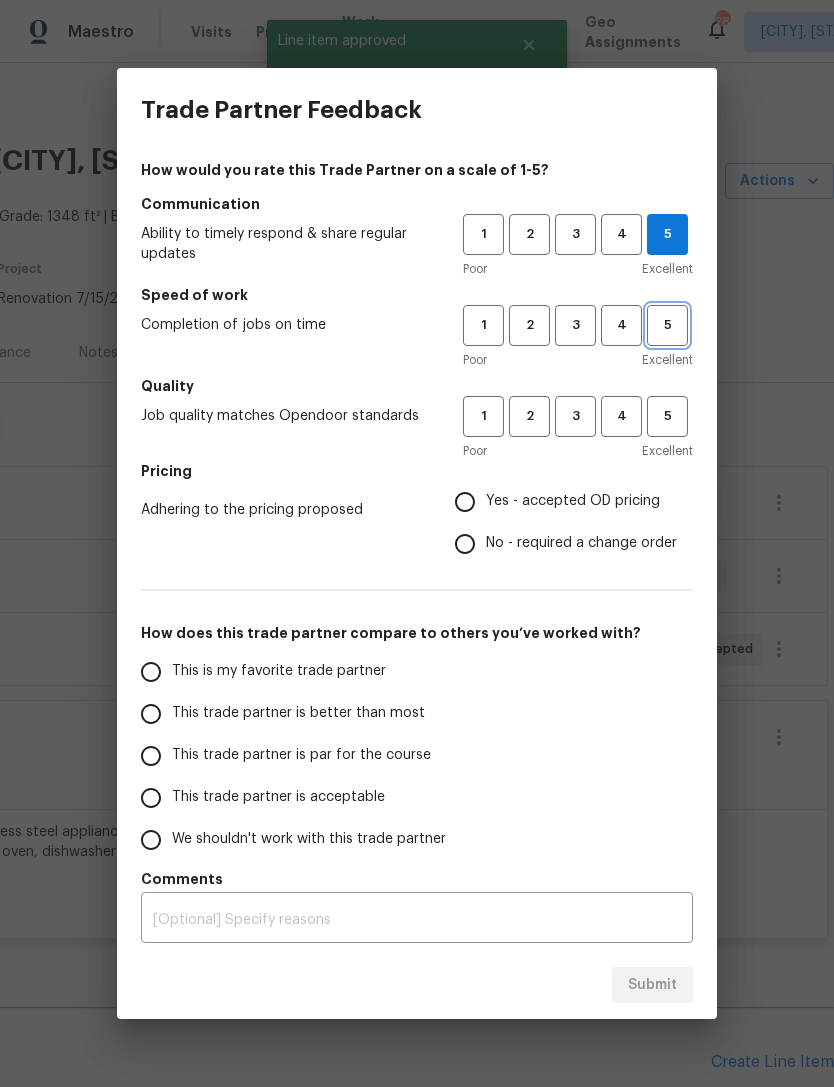 click on "5" at bounding box center [667, 325] 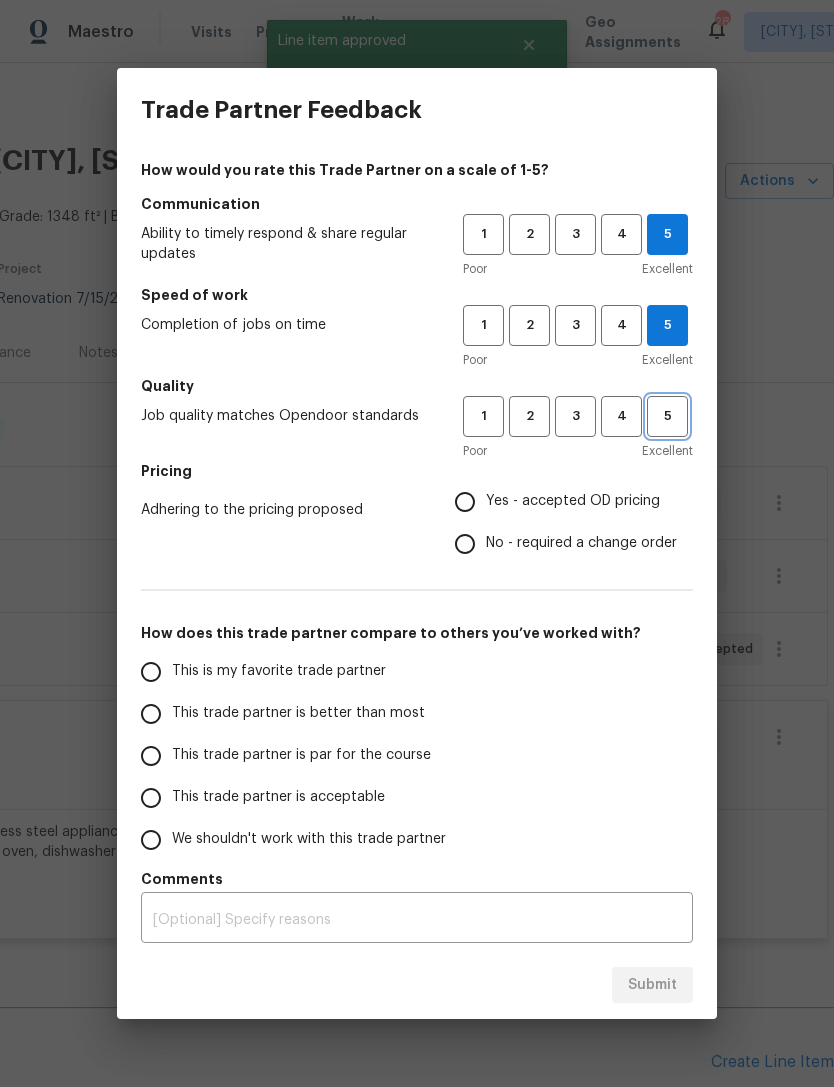 click on "5" at bounding box center [667, 416] 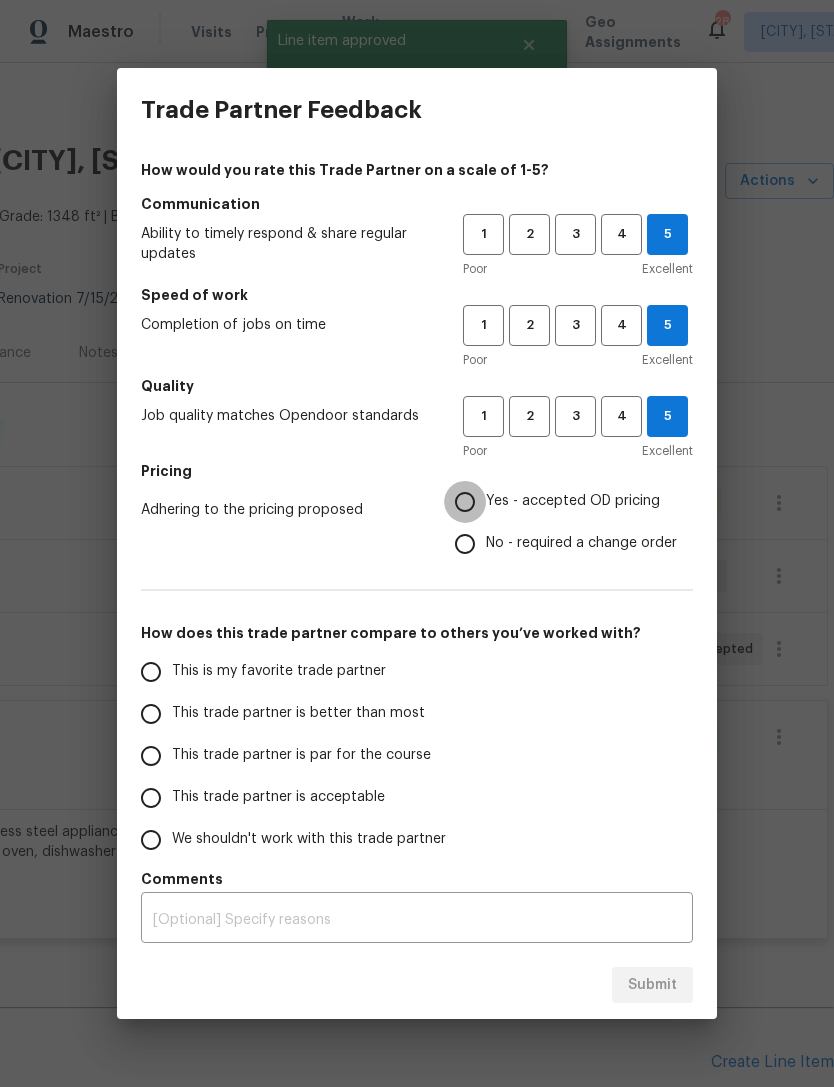 click on "Yes - accepted OD pricing" at bounding box center (465, 502) 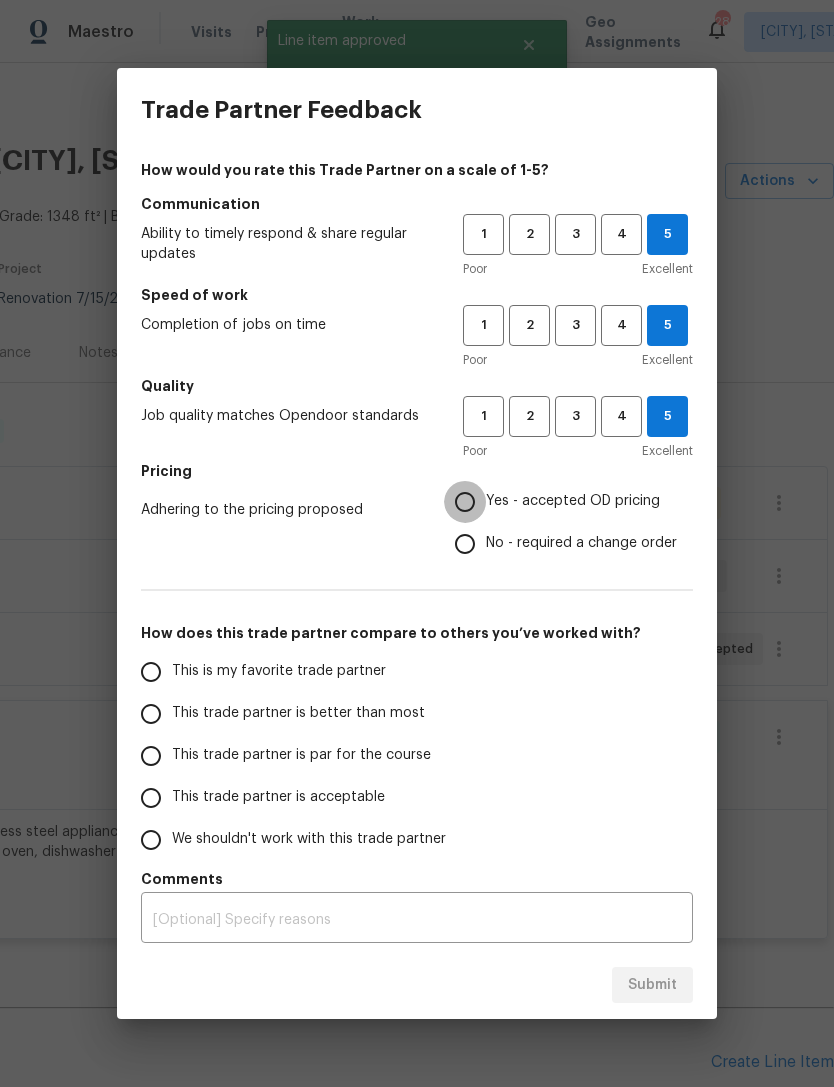 radio on "true" 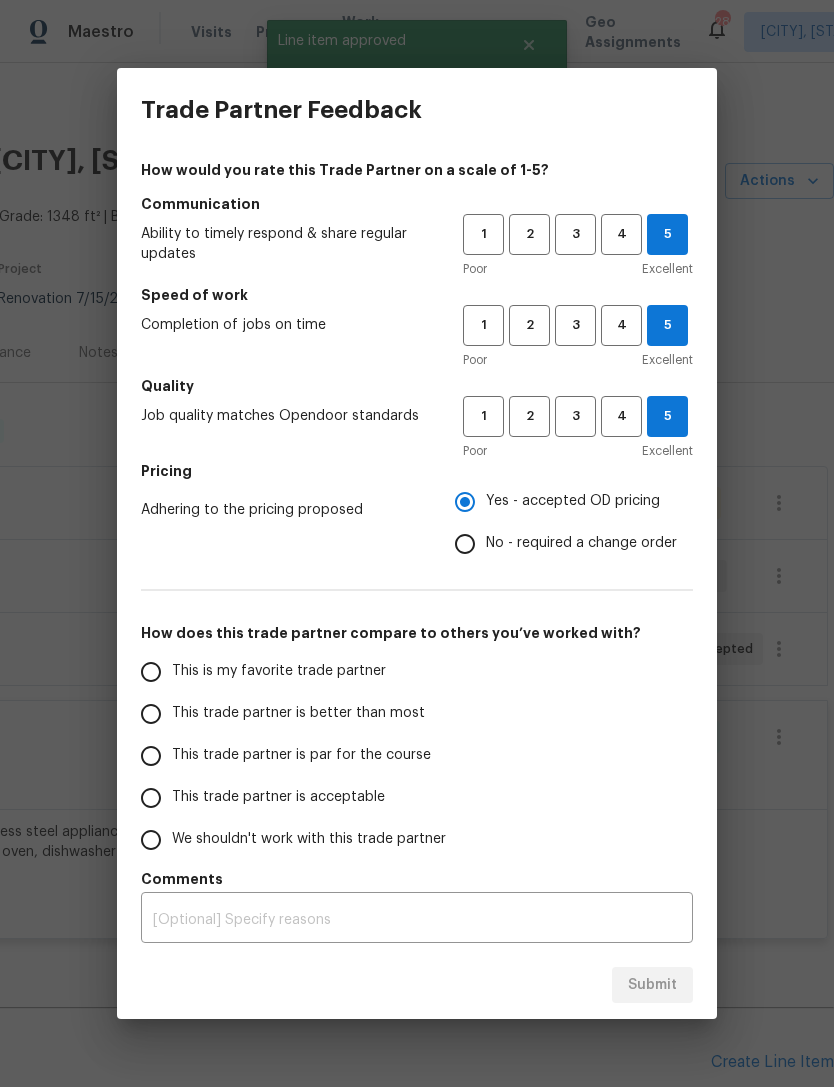 click on "This is my favorite trade partner" at bounding box center (151, 672) 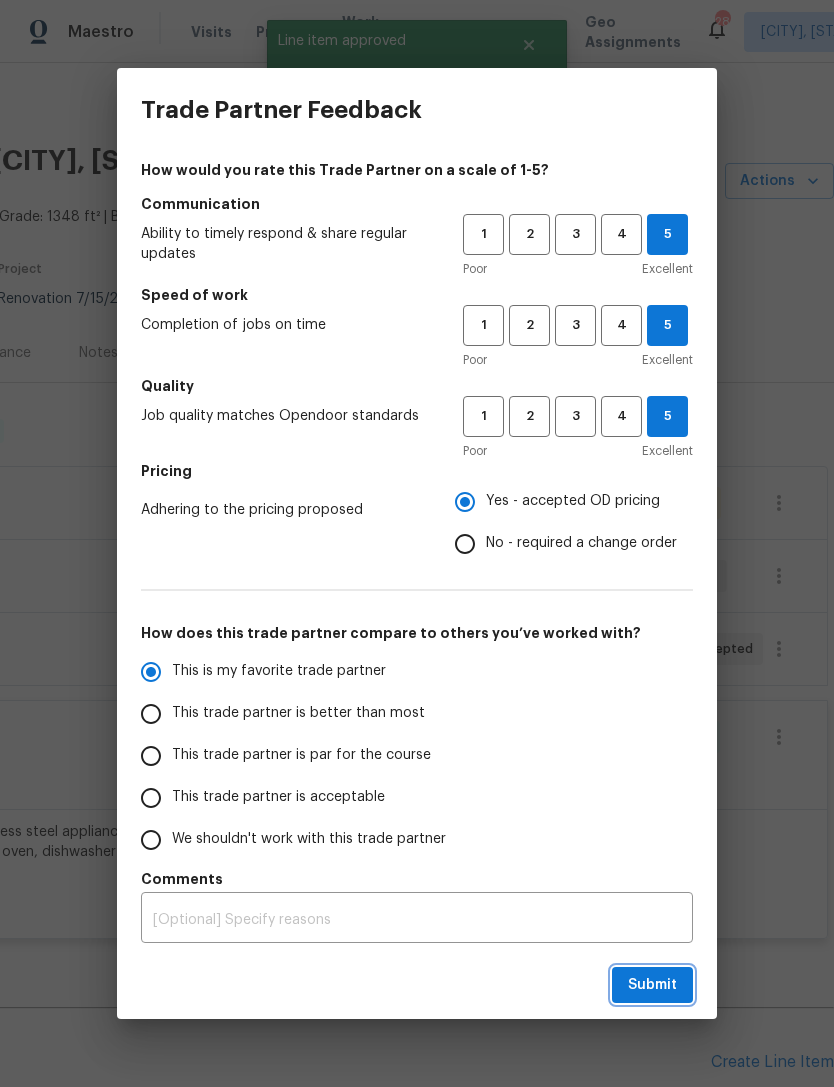 click on "Submit" at bounding box center (652, 985) 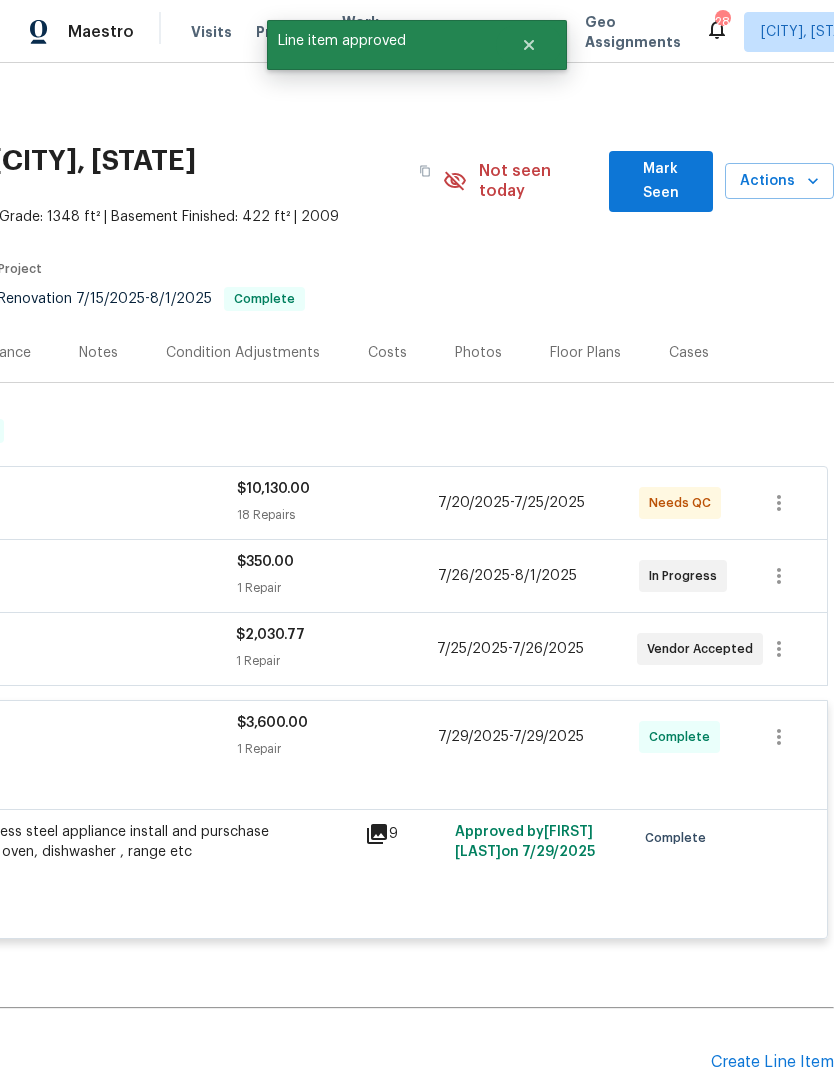 radio on "true" 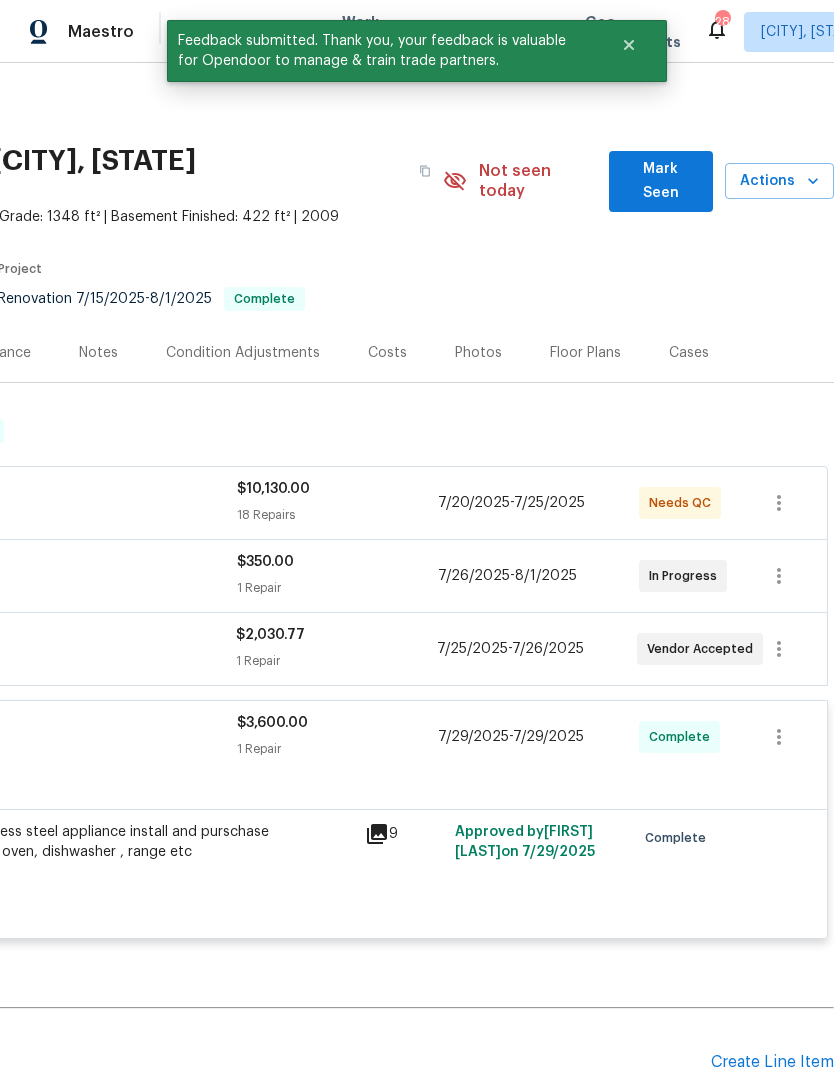 click on "Royal Contracting Incorporated" at bounding box center (-14, 491) 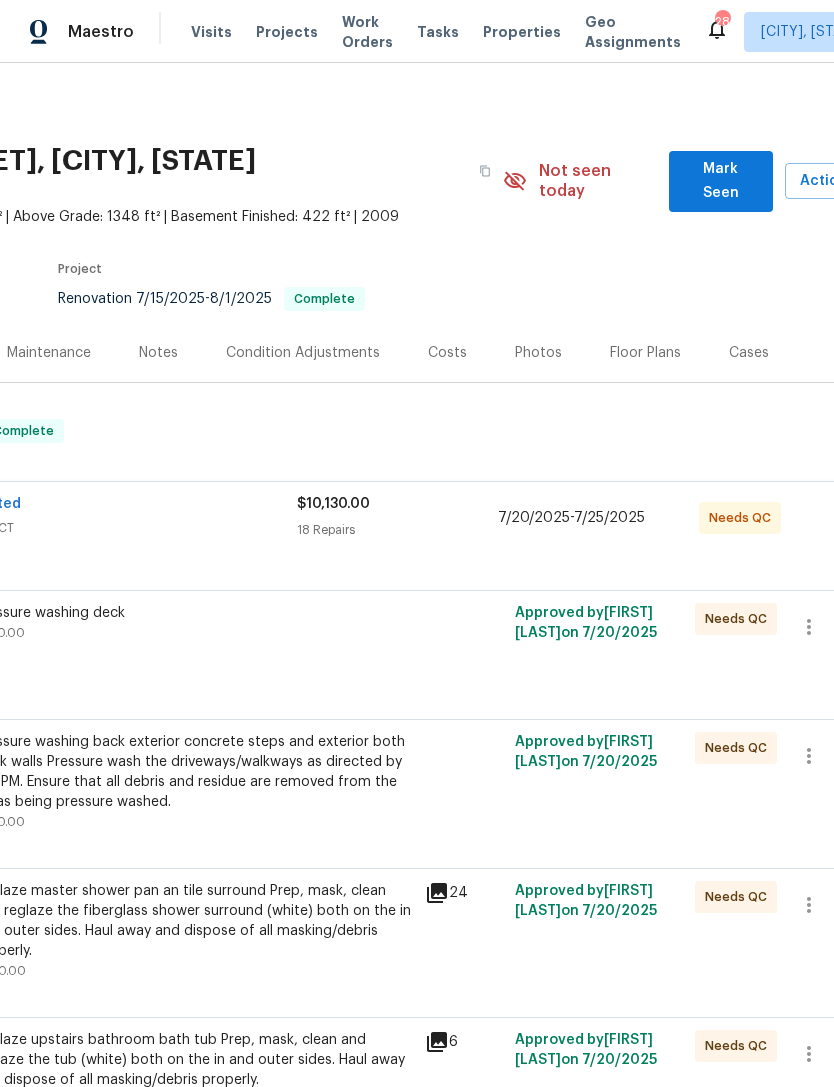 scroll, scrollTop: 0, scrollLeft: 235, axis: horizontal 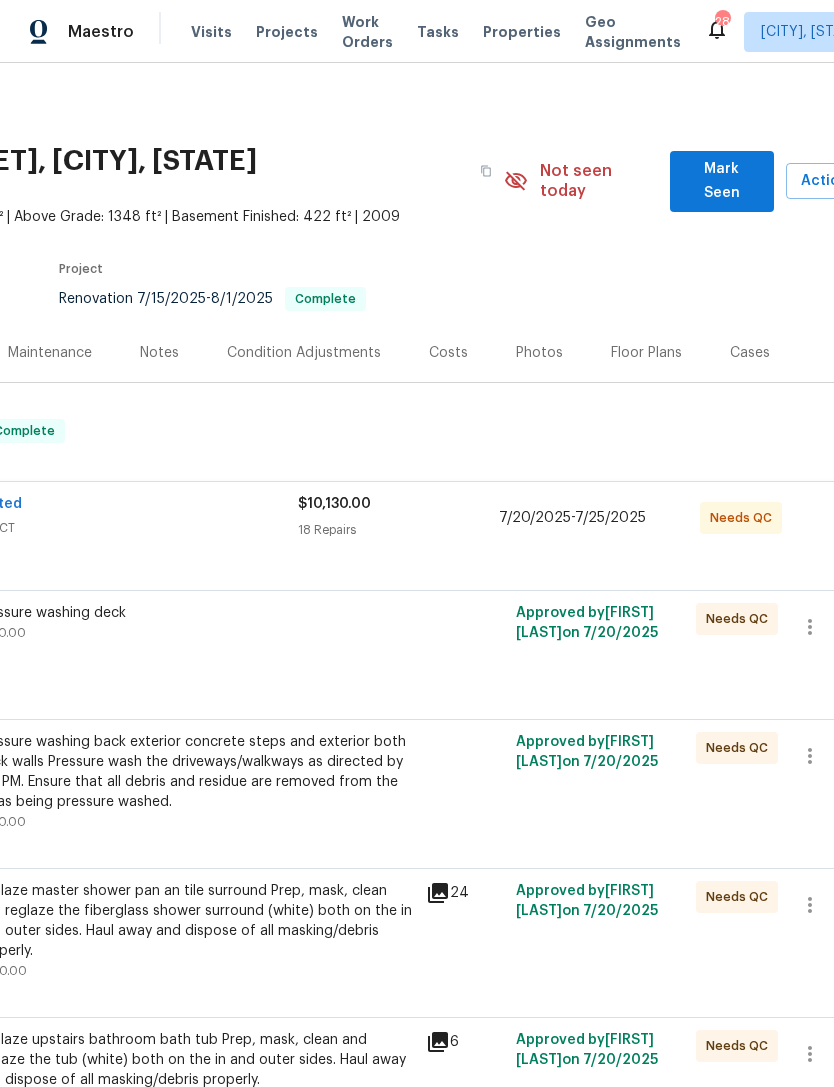 click on "Pressure washing deck [PRICE]" at bounding box center (195, 643) 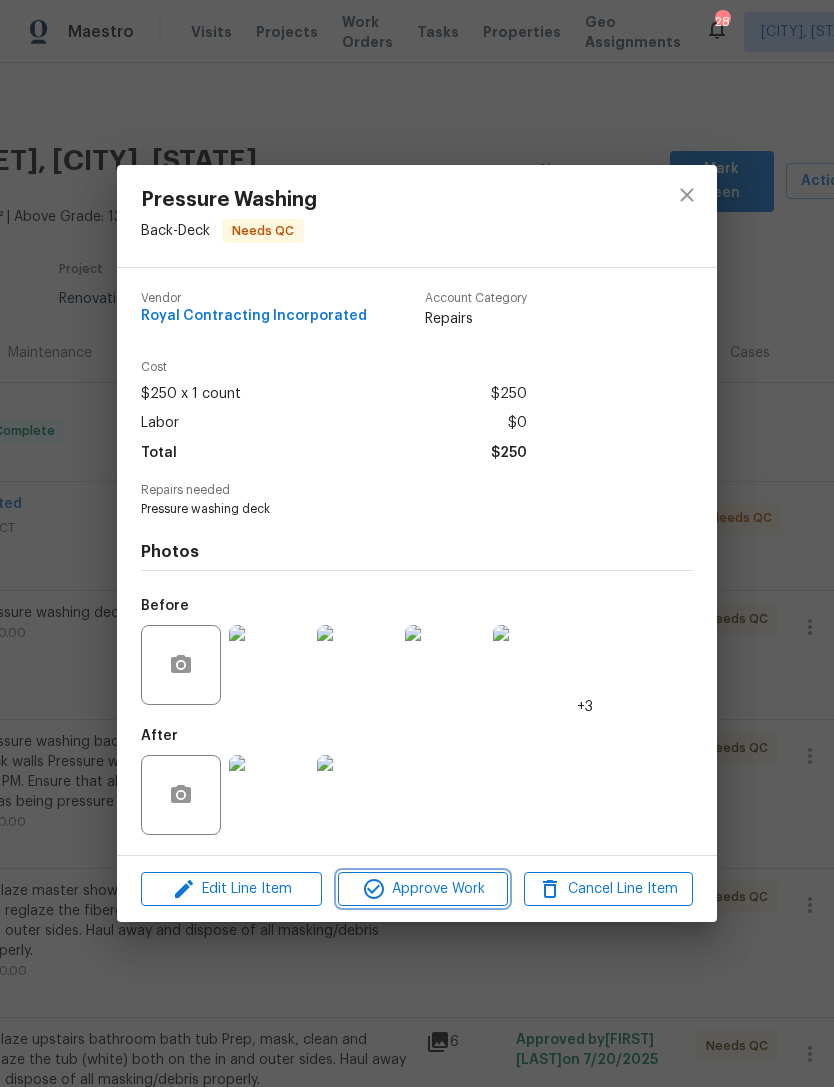 click on "Approve Work" at bounding box center [422, 889] 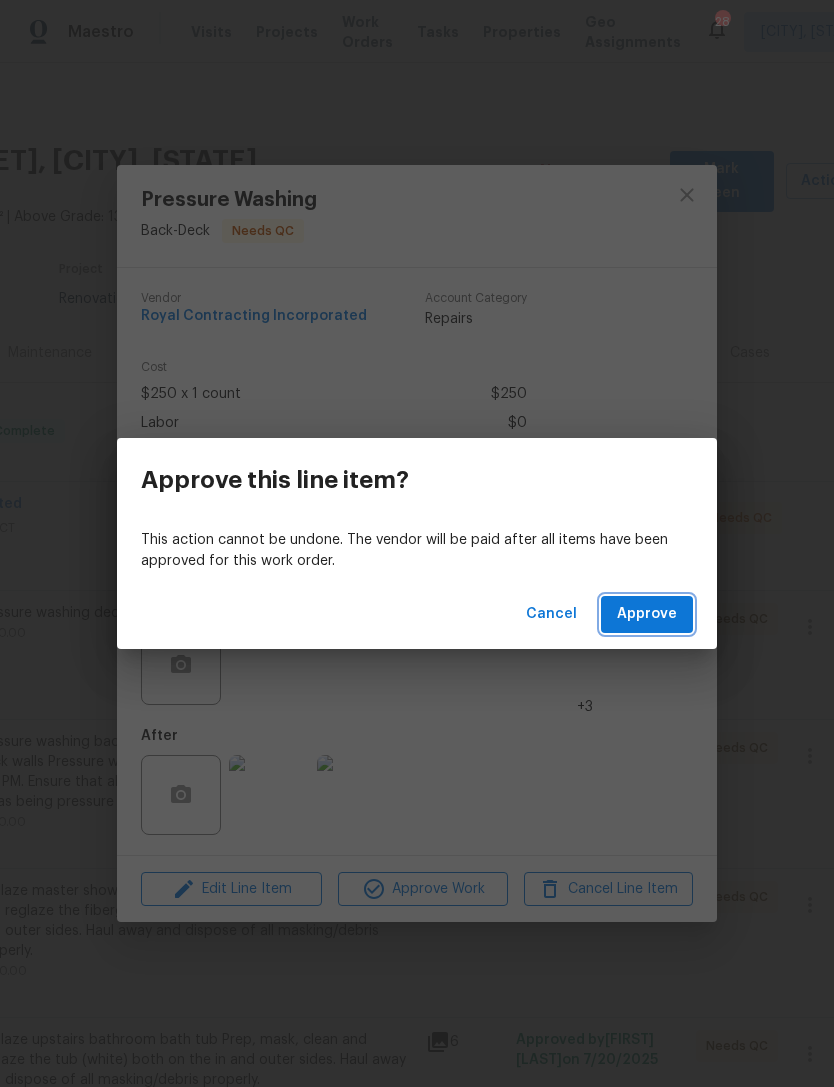 click on "Approve" at bounding box center [647, 614] 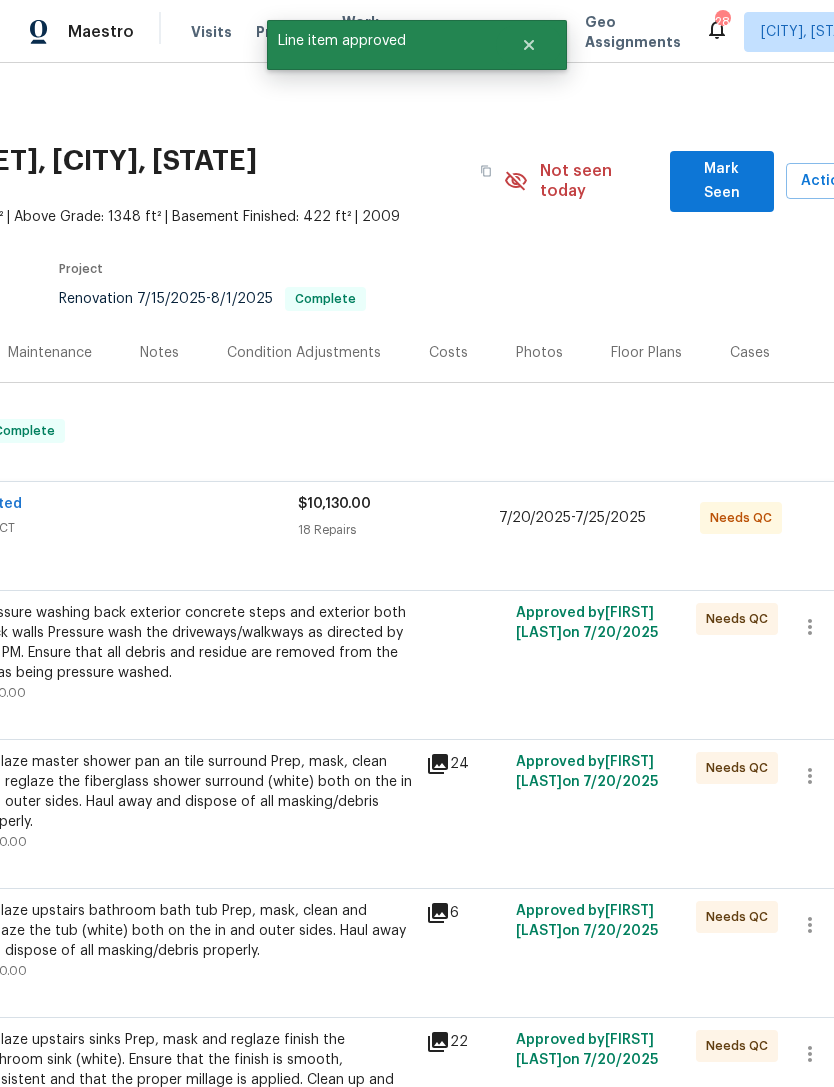 click on "Pressure washing back exterior concrete steps and exterior both brick walls
Pressure wash the driveways/walkways as directed by the PM. Ensure that all debris and residue are removed from the areas being pressure washed." at bounding box center (195, 643) 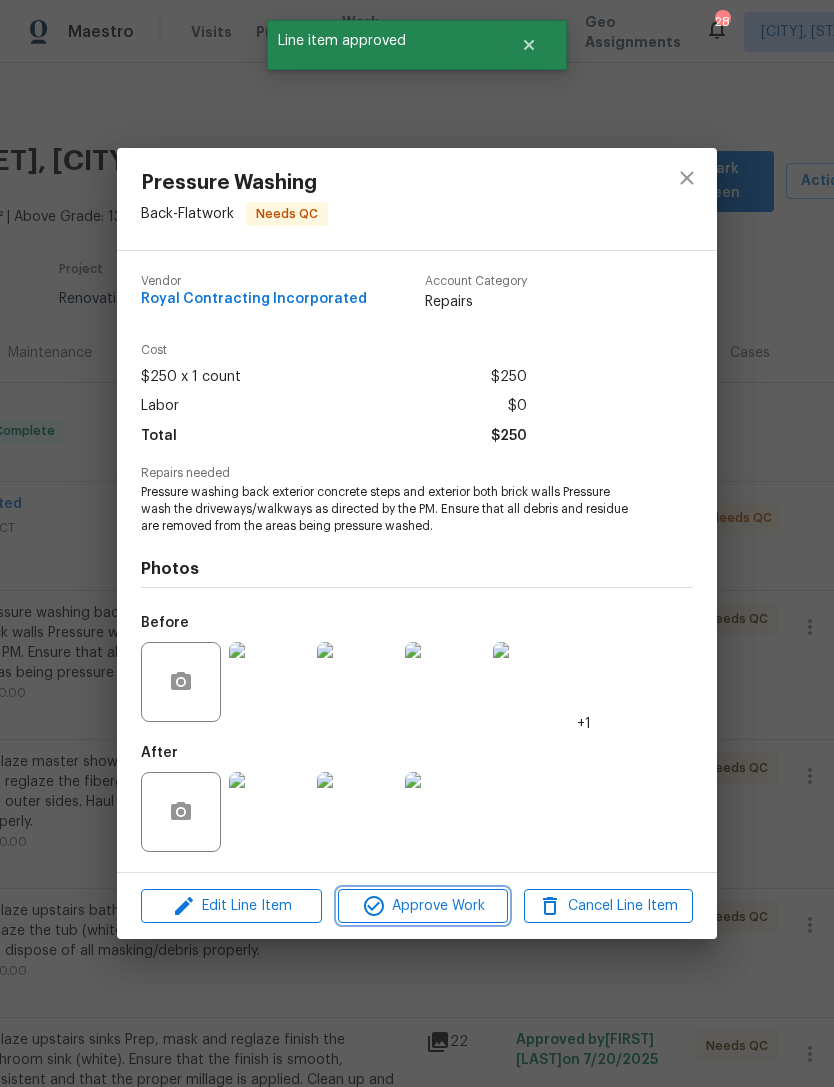 click on "Approve Work" at bounding box center [422, 906] 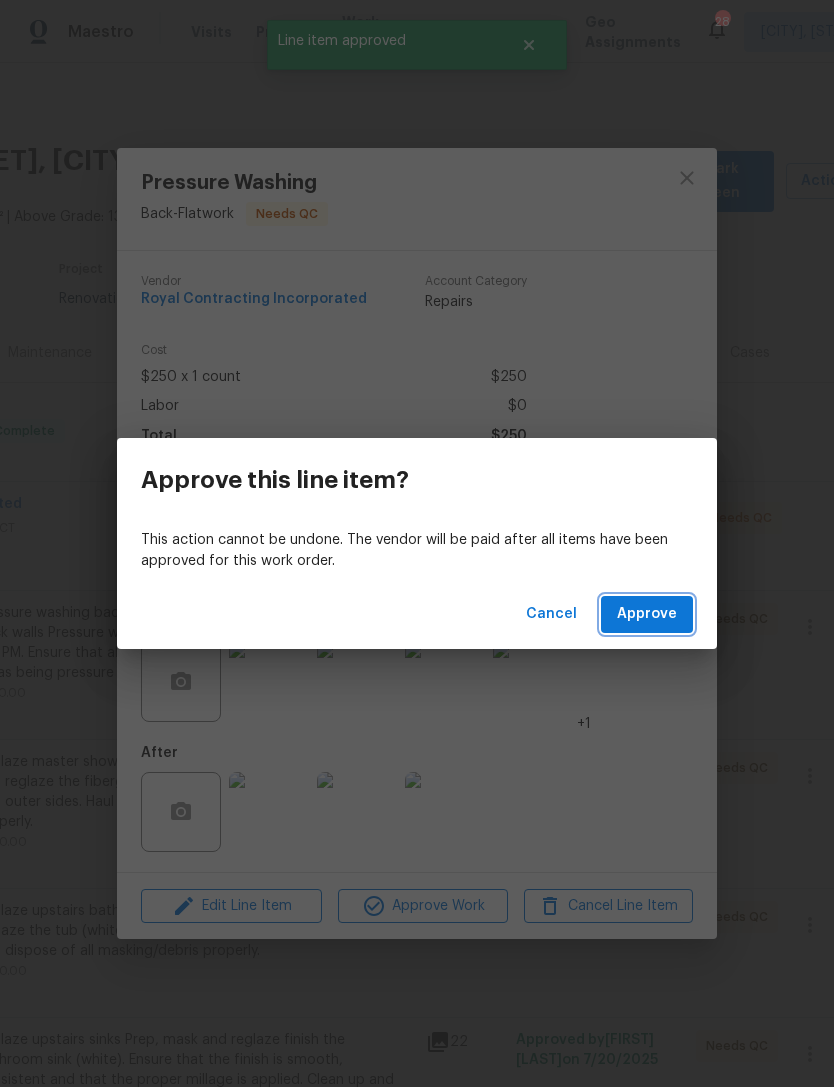 click on "Approve" at bounding box center (647, 614) 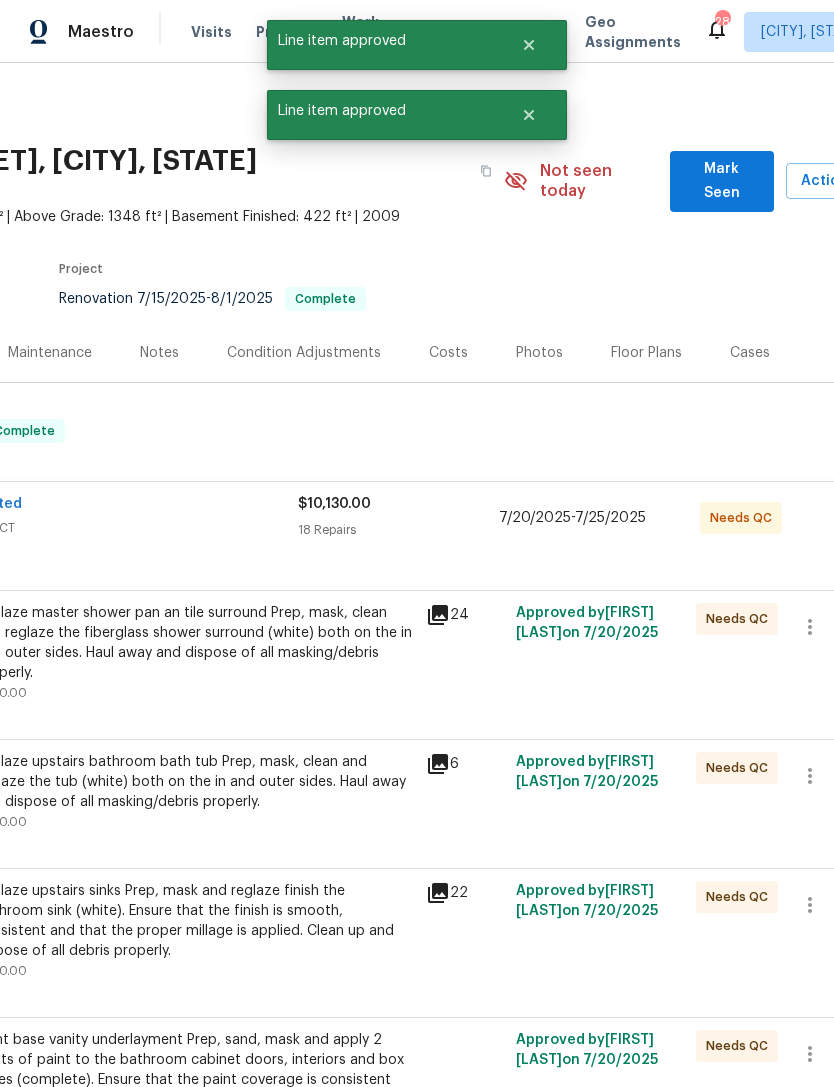 click on "Reglaze master shower pan an tile surround
Prep, mask, clean and reglaze the fiberglass shower surround (white) both on the in and outer sides. Haul away and dispose of all masking/debris properly." at bounding box center (195, 643) 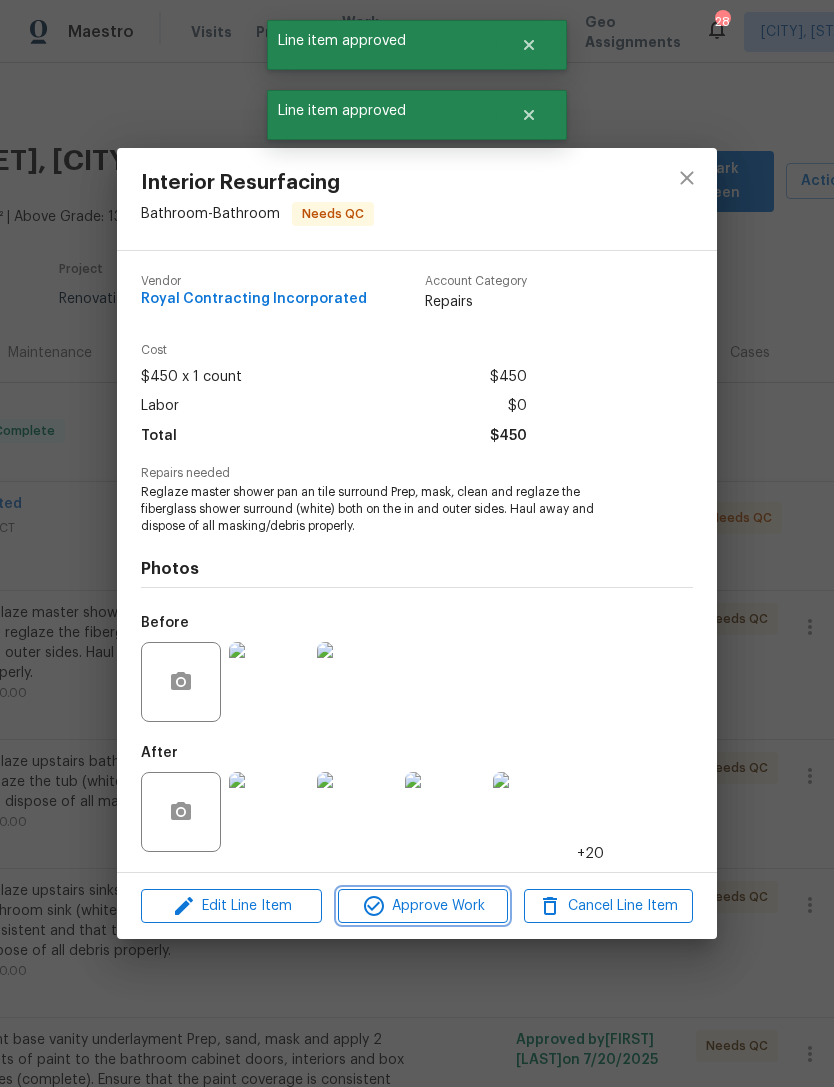 click on "Approve Work" at bounding box center (422, 906) 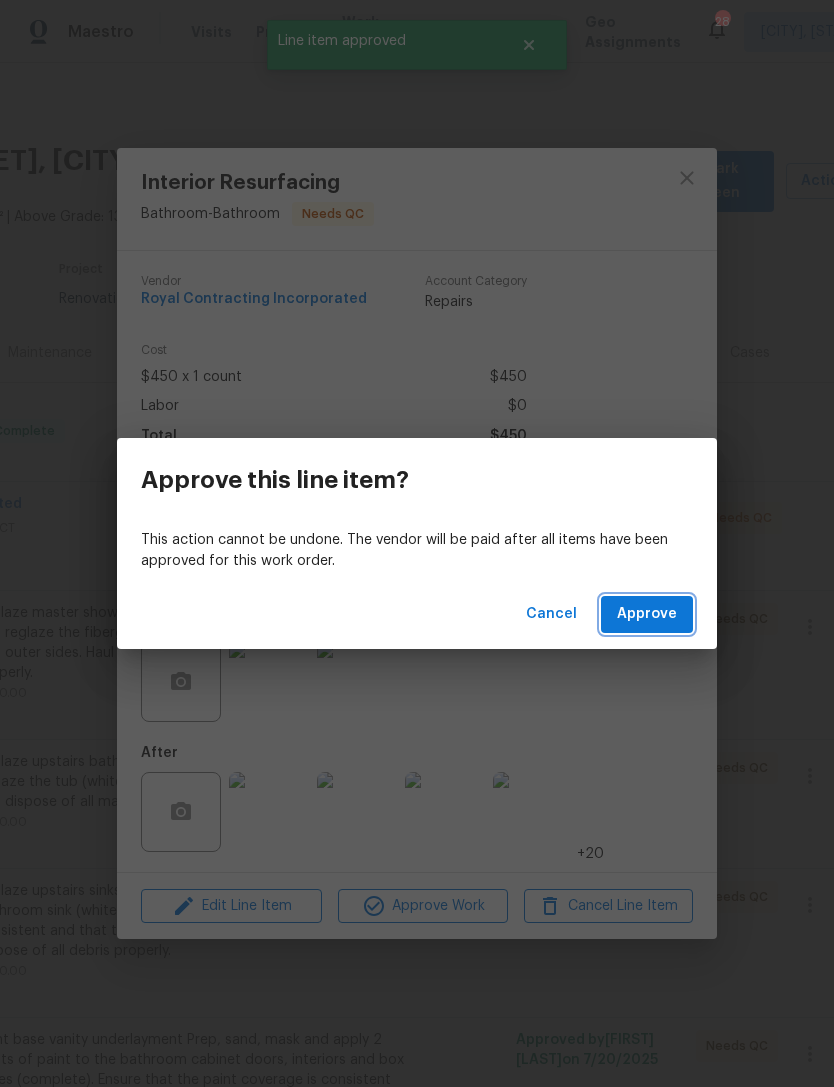 click on "Approve" at bounding box center [647, 614] 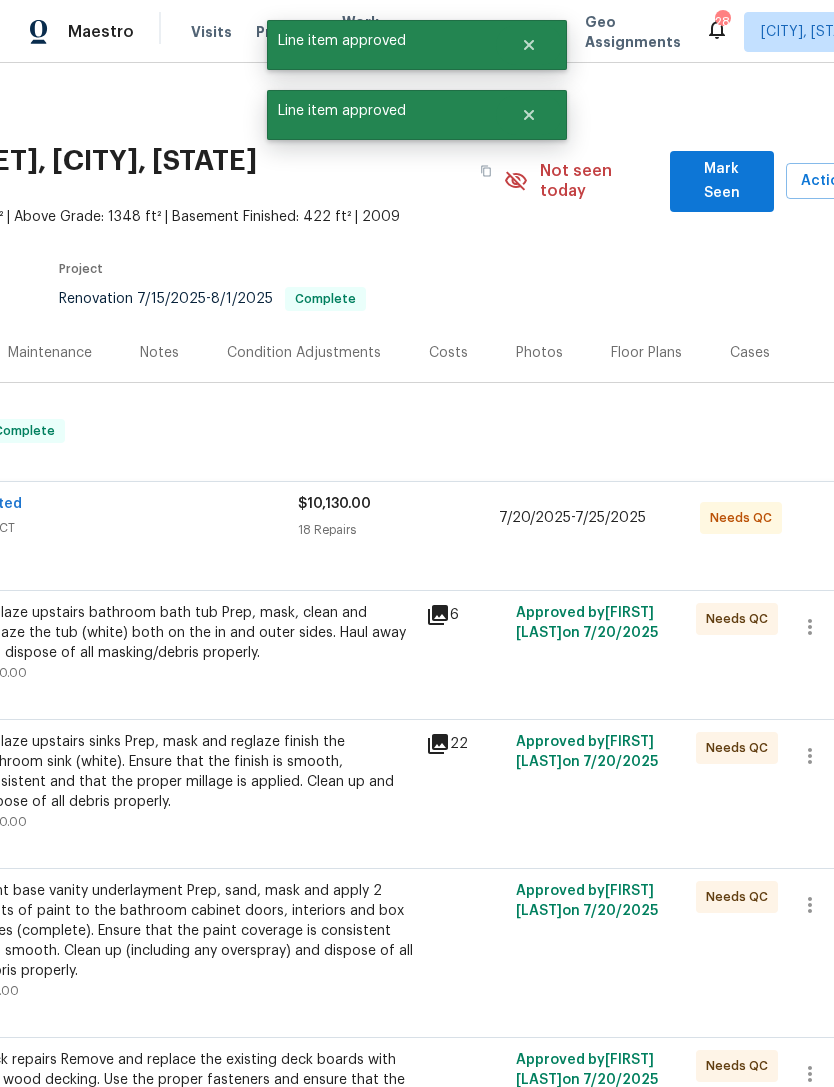 click on "Reglaze upstairs bathroom bath tub
Prep, mask, clean and reglaze the tub (white) both on the in and outer sides. Haul away and dispose of all masking/debris properly." at bounding box center (195, 633) 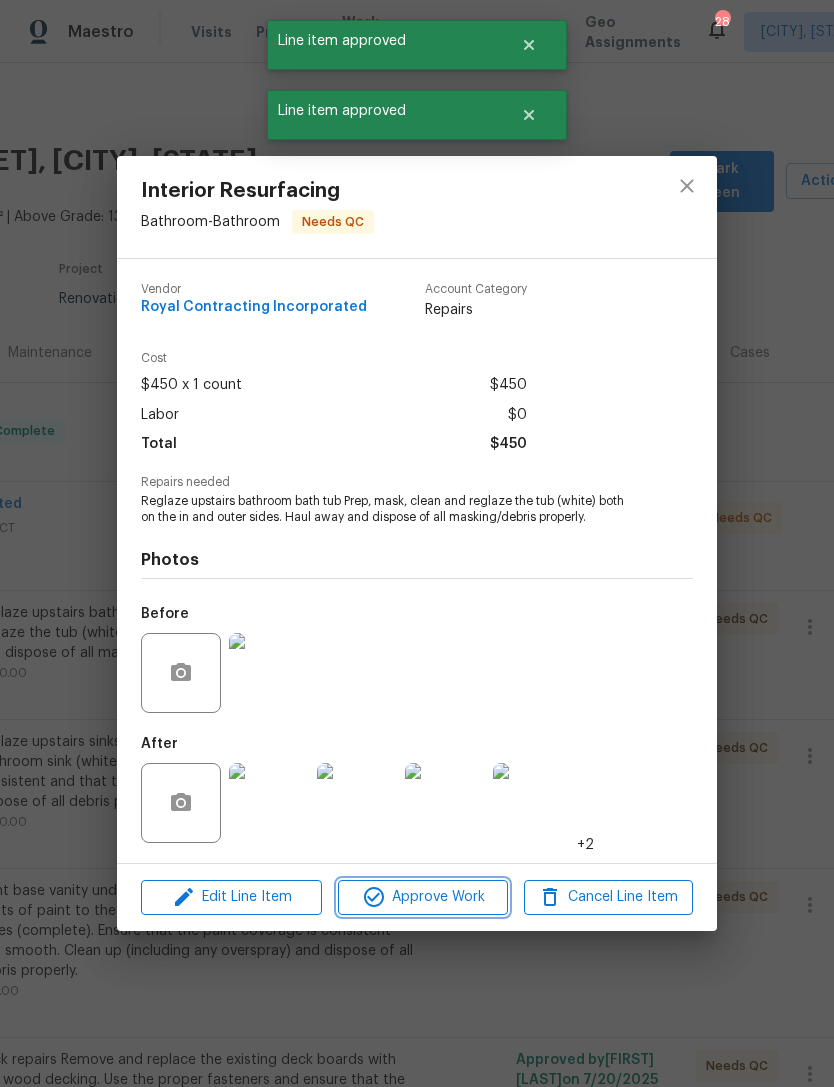 click on "Approve Work" at bounding box center [422, 897] 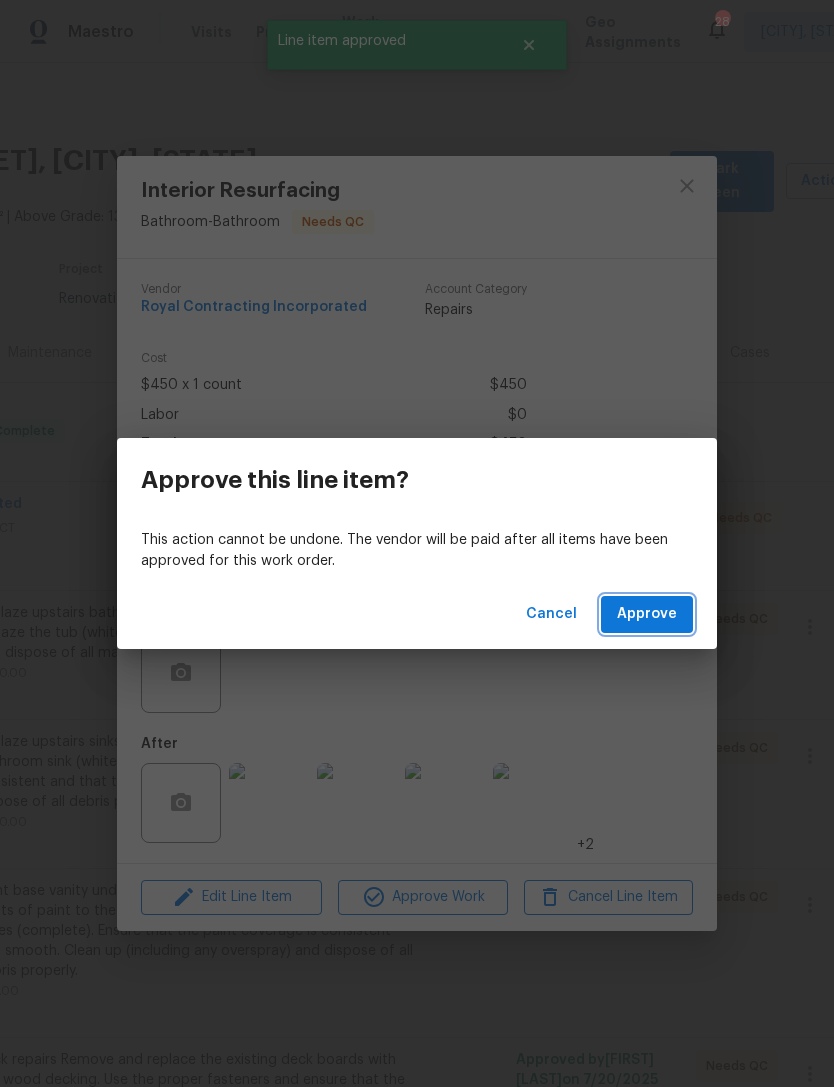 click on "Approve" at bounding box center (647, 614) 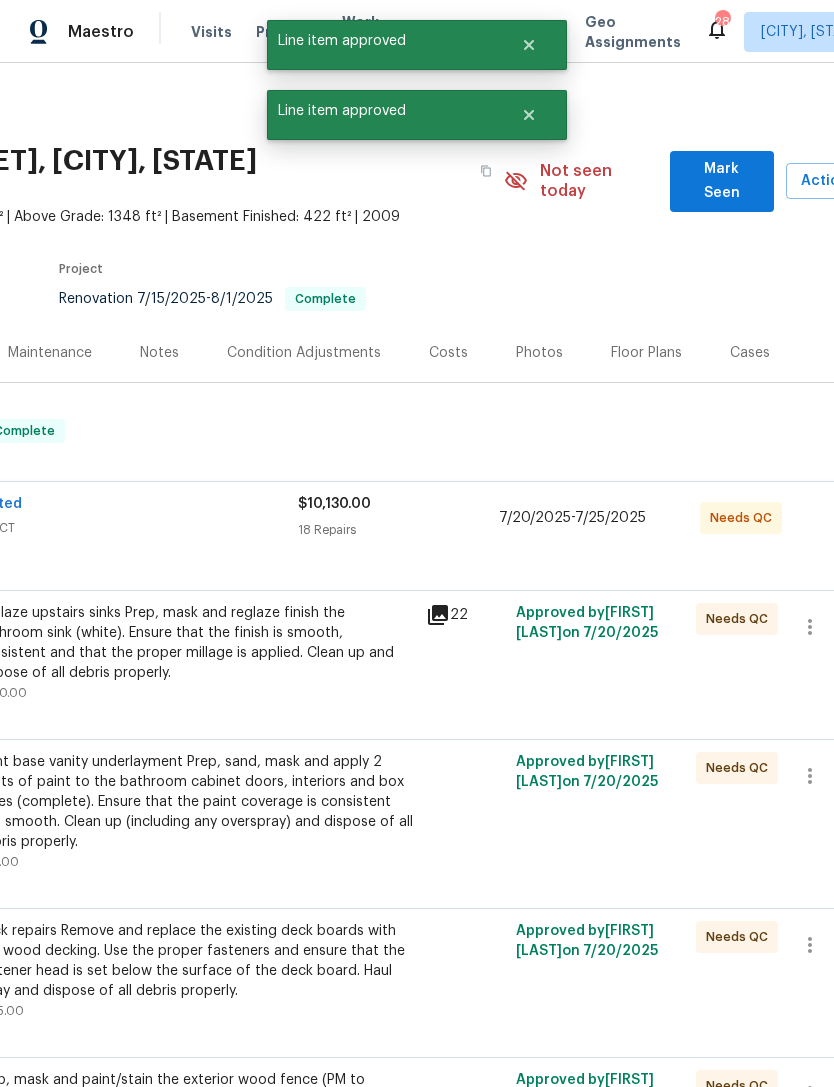 click on "Reglaze upstairs sinks
Prep, mask and reglaze finish the bathroom sink (white). Ensure that the finish is smooth, consistent and that the proper millage is applied. Clean up and dispose of all debris properly." at bounding box center [195, 643] 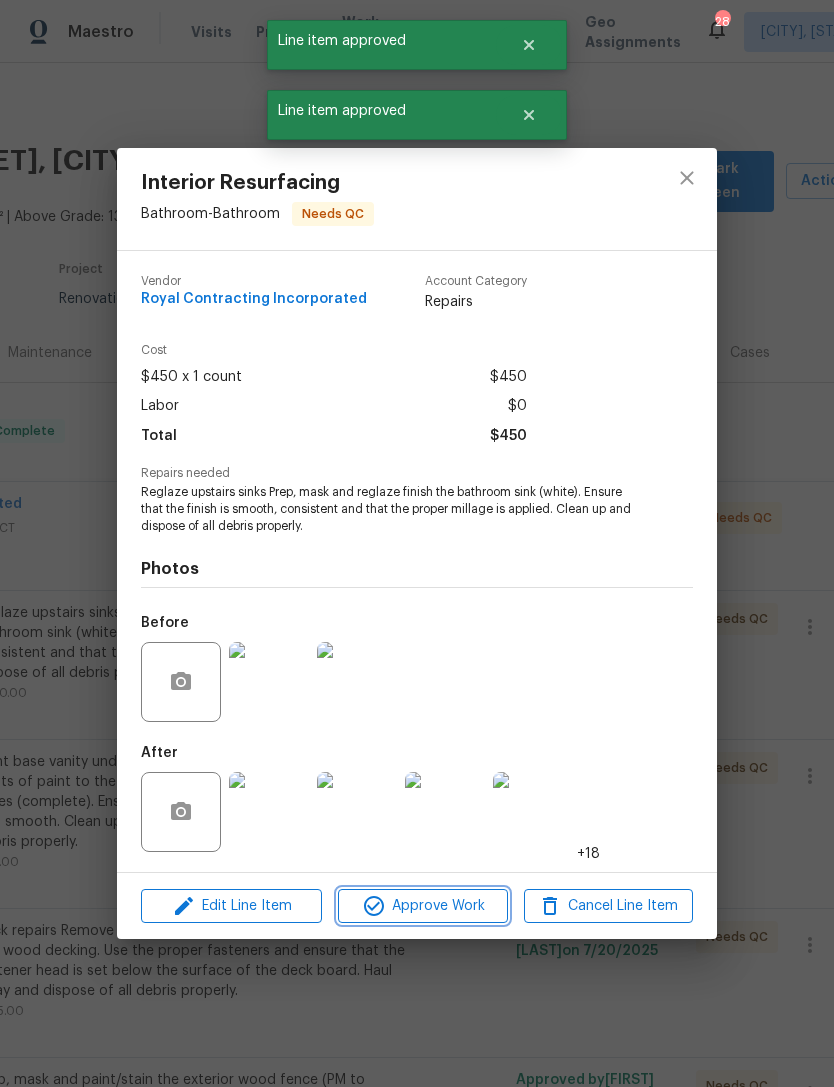 click on "Approve Work" at bounding box center [422, 906] 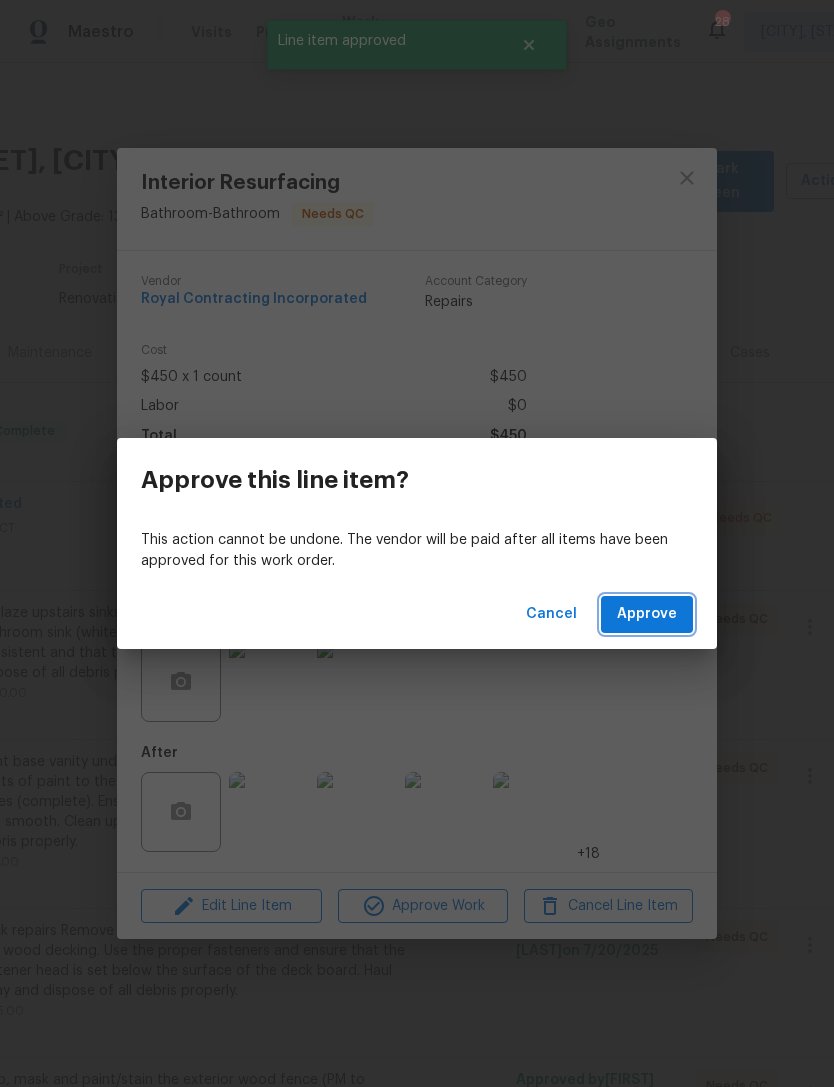 click on "Approve" at bounding box center (647, 614) 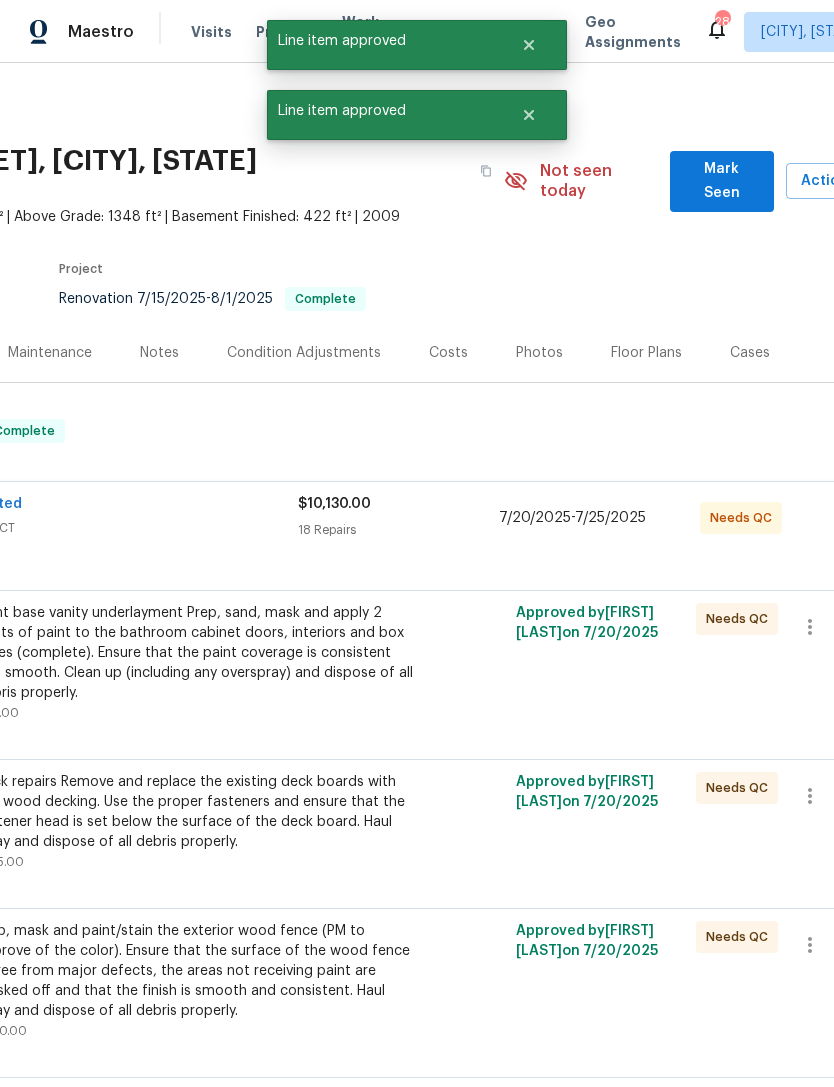 click on "Paint base vanity underlayment
Prep, sand, mask and apply 2 coats of paint to the bathroom cabinet doors, interiors and box faces (complete). Ensure that the paint coverage is consistent and smooth. Clean up (including any overspray) and dispose of all debris properly." at bounding box center [195, 653] 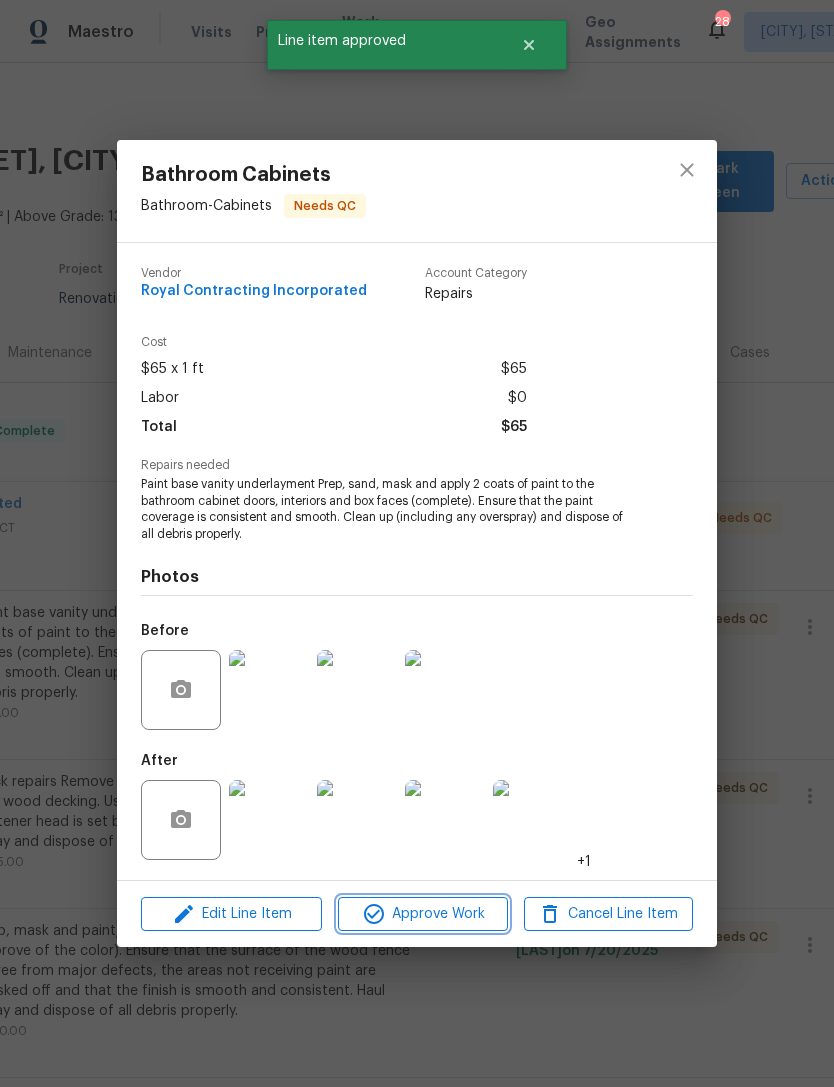 click on "Approve Work" at bounding box center [422, 914] 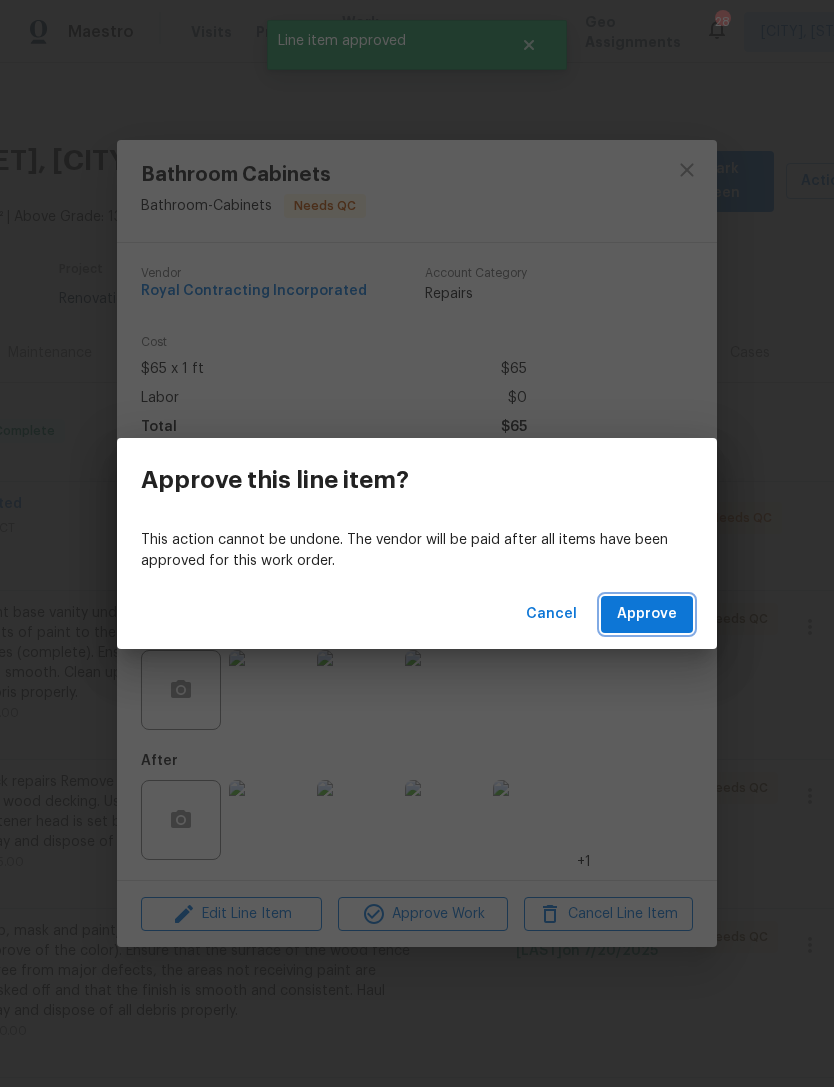 click on "Approve" at bounding box center [647, 614] 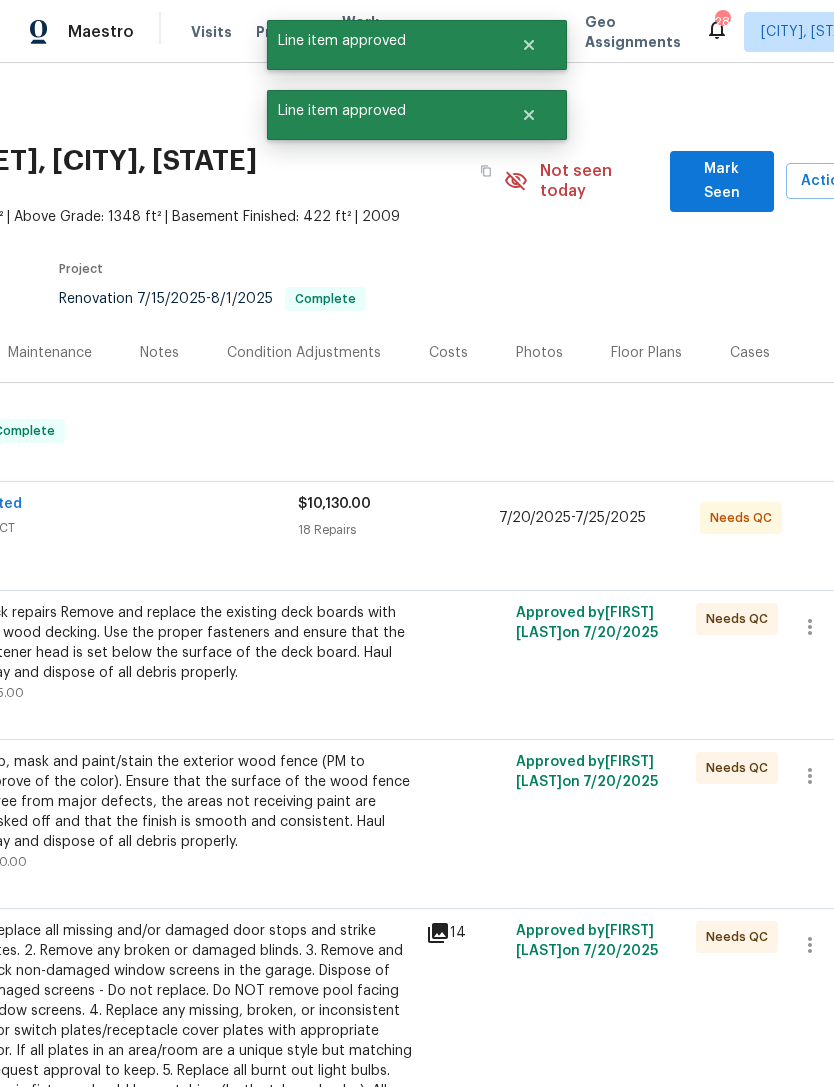 click on "Deck repairs
Remove and replace the existing deck boards with 5/4 wood decking. Use the proper fasteners and ensure that the fastener head is set below the surface of the deck board. Haul away and dispose of all debris properly." at bounding box center (195, 643) 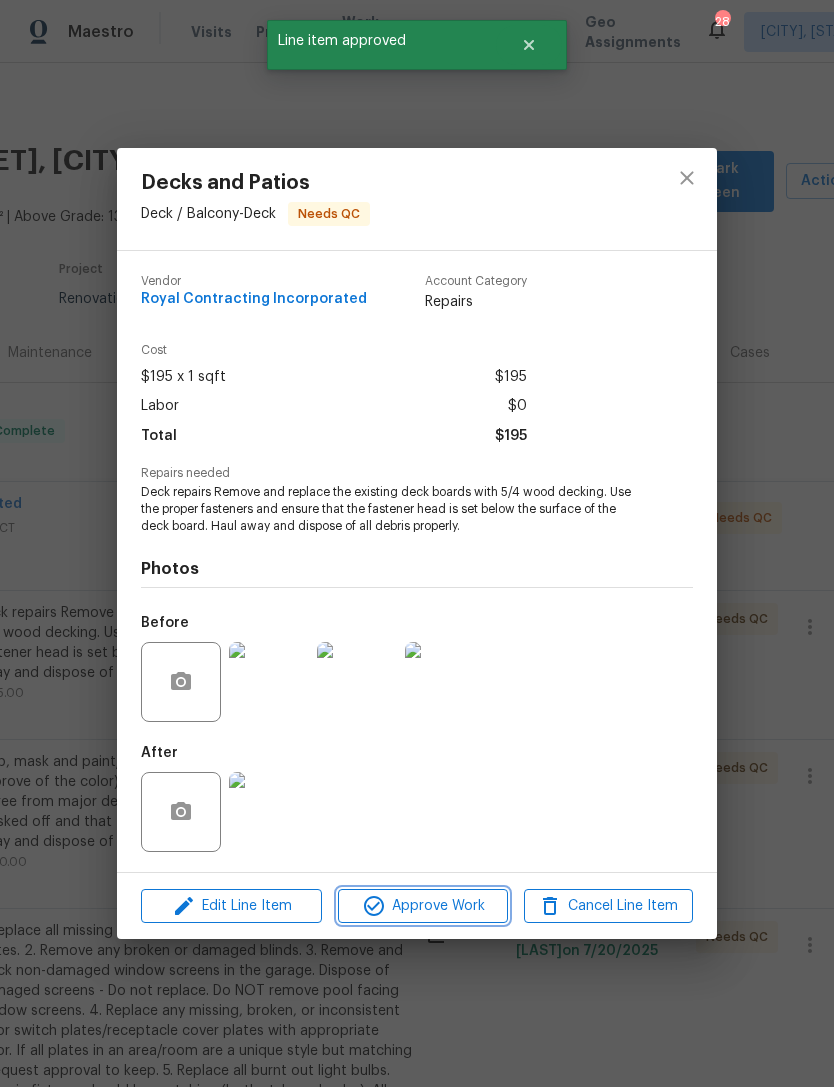 click on "Approve Work" at bounding box center (422, 906) 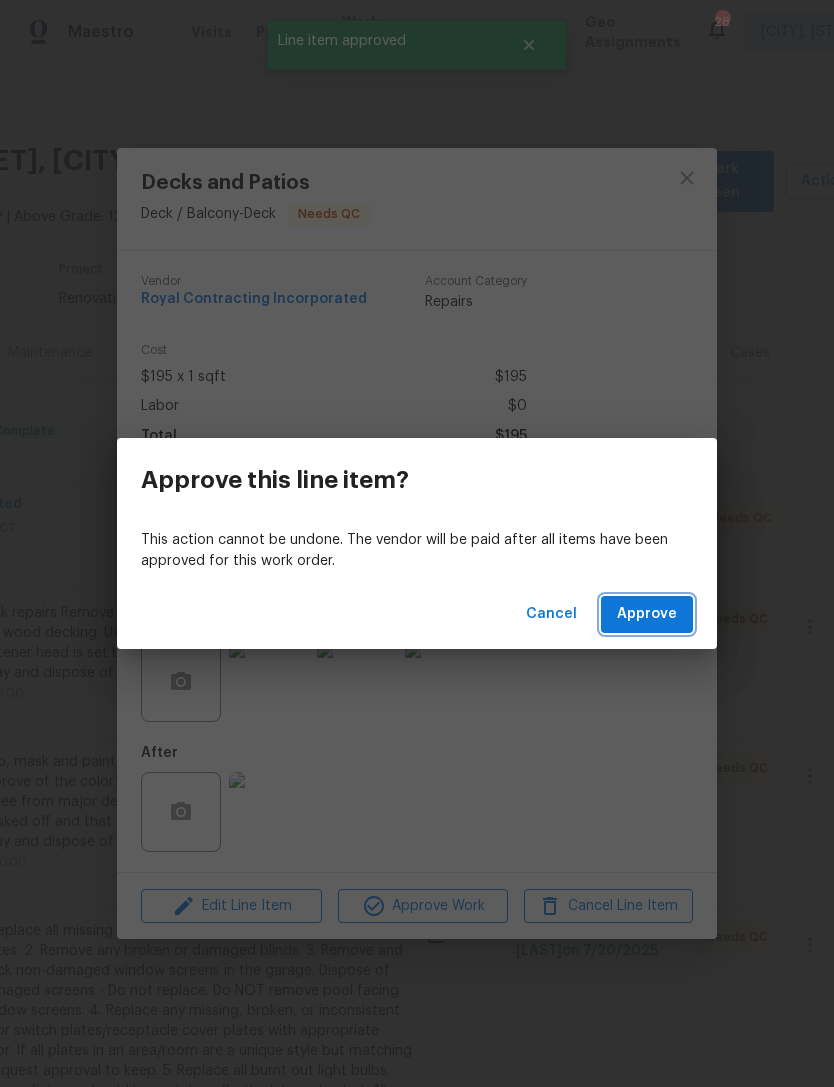 click on "Approve" at bounding box center [647, 614] 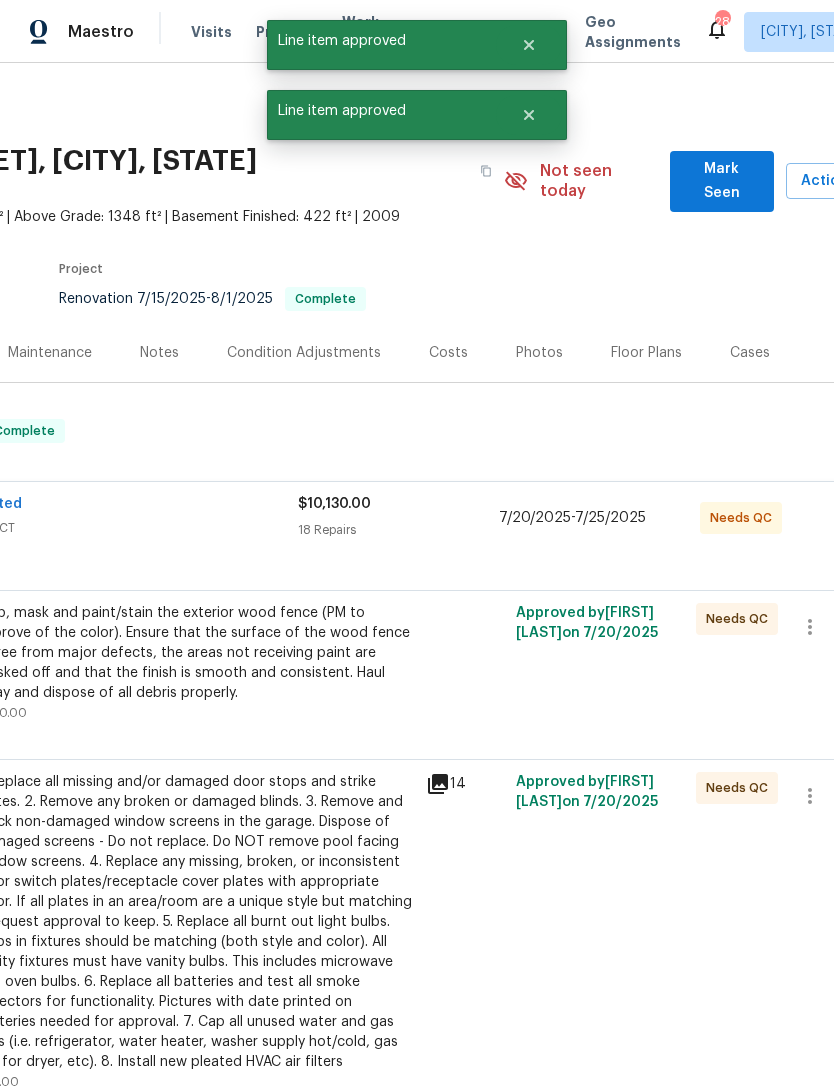 click on "Prep, mask and paint/stain the exterior wood fence  (PM to approve of the color). Ensure that the surface of the wood fence is free from major defects, the areas not receiving paint are masked off and that the finish is smooth and consistent. Haul away and dispose of all debris properly." at bounding box center [195, 653] 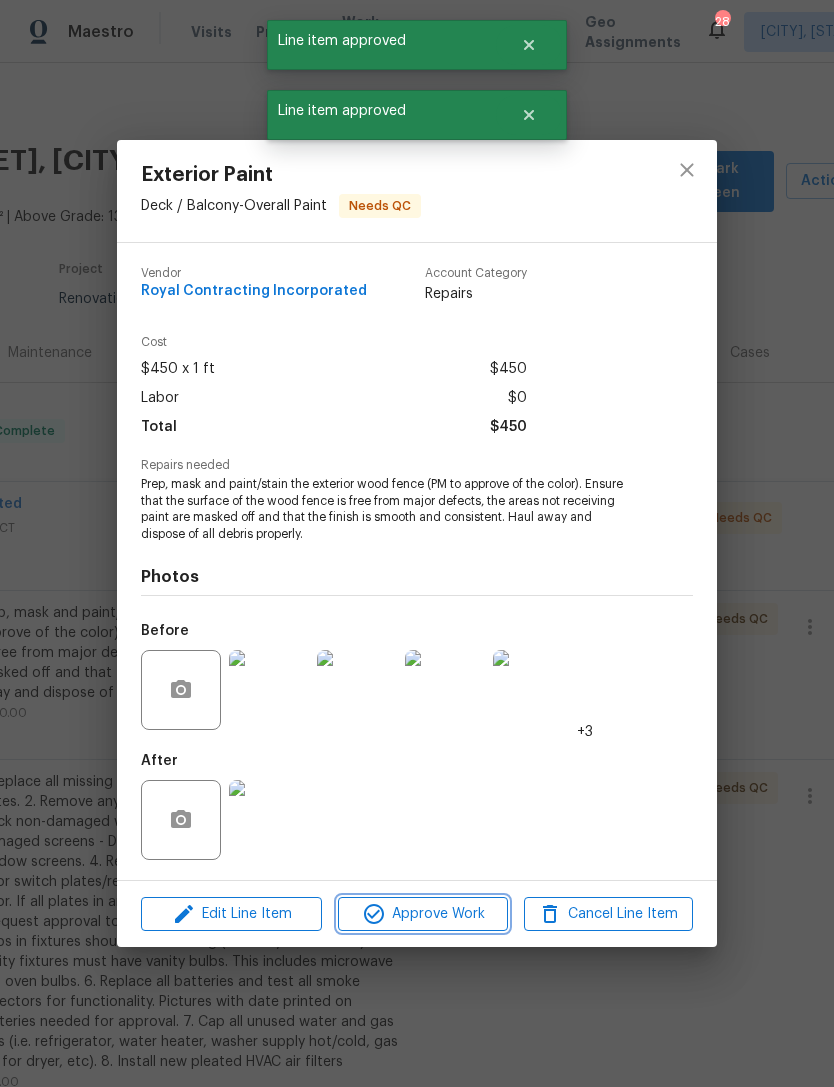 click on "Approve Work" at bounding box center (422, 914) 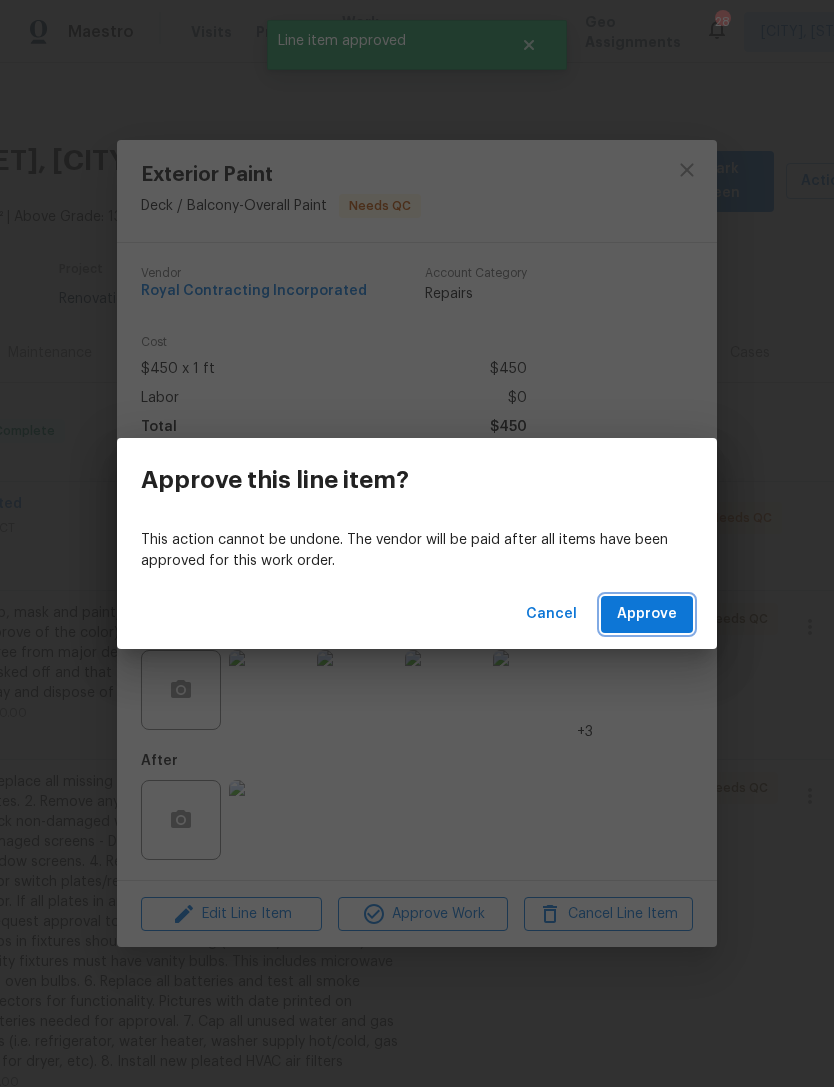 click on "Approve" at bounding box center [647, 614] 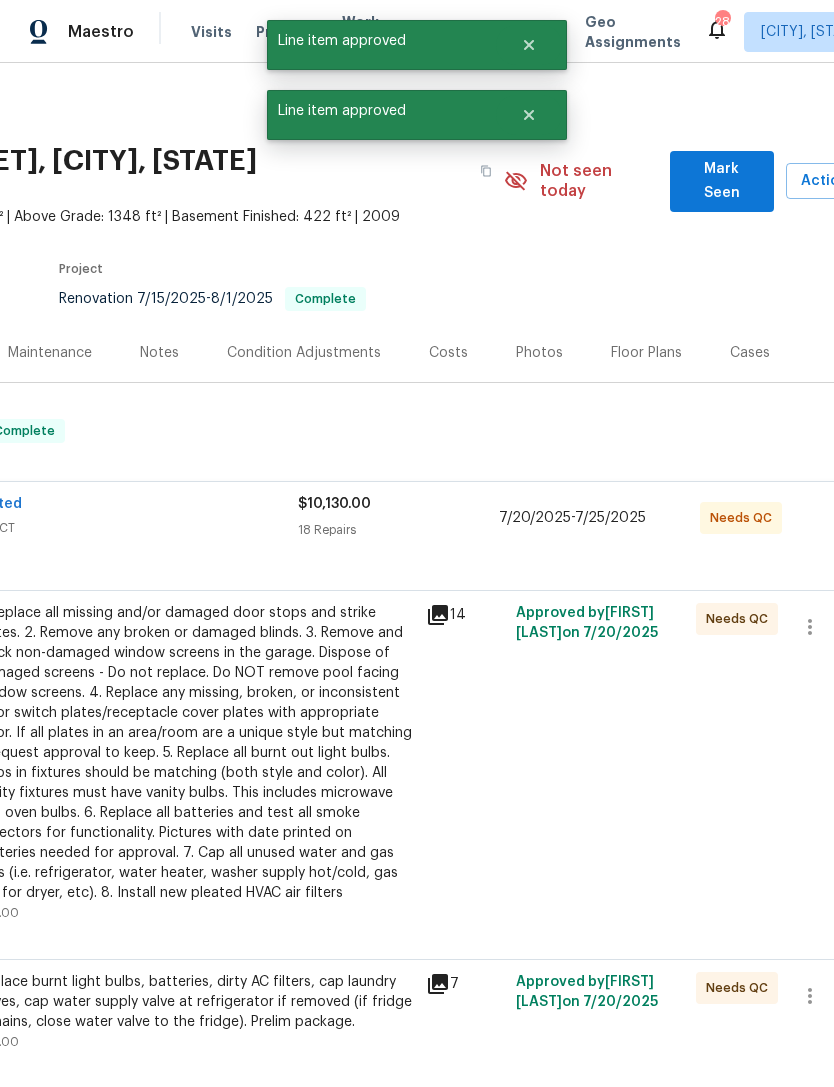 click on "1. Replace all missing and/or damaged door stops and strike plates.  2. Remove any broken or damaged blinds.  3. Remove and stack non-damaged window screens in the garage. Dispose of damaged screens - Do not replace. Do NOT remove pool facing window screens.  4. Replace any missing, broken, or inconsistent color switch plates/receptacle cover plates with appropriate color. If all plates in an area/room are a unique style but matching – request approval to keep.  5. Replace all burnt out light bulbs. Bulbs in fixtures should be matching (both style and color). All vanity fixtures must have vanity bulbs. This includes microwave and oven bulbs.  6. Replace all batteries and test all smoke detectors for functionality. Pictures with date printed on batteries needed for approval.  7. Cap all unused water and gas lines (i.e. refrigerator, water heater, washer supply hot/cold, gas line for dryer, etc).  8. Install new pleated HVAC air filters" at bounding box center (195, 753) 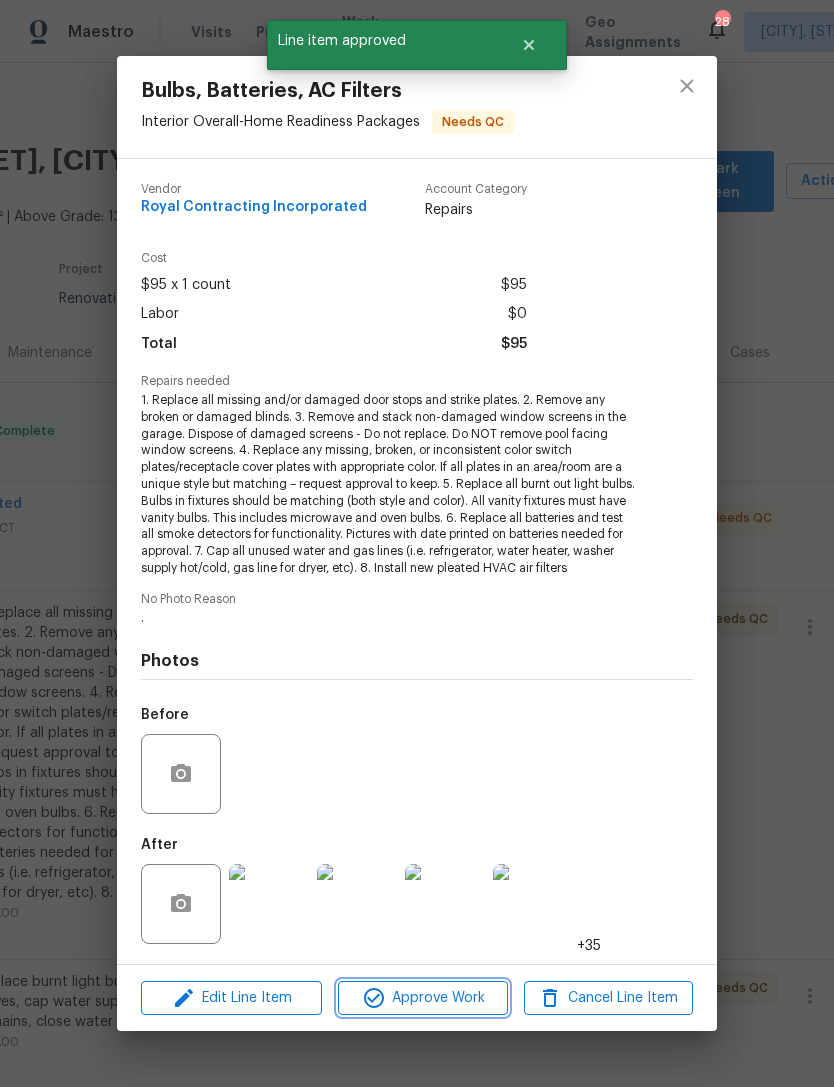 click on "Approve Work" at bounding box center [422, 998] 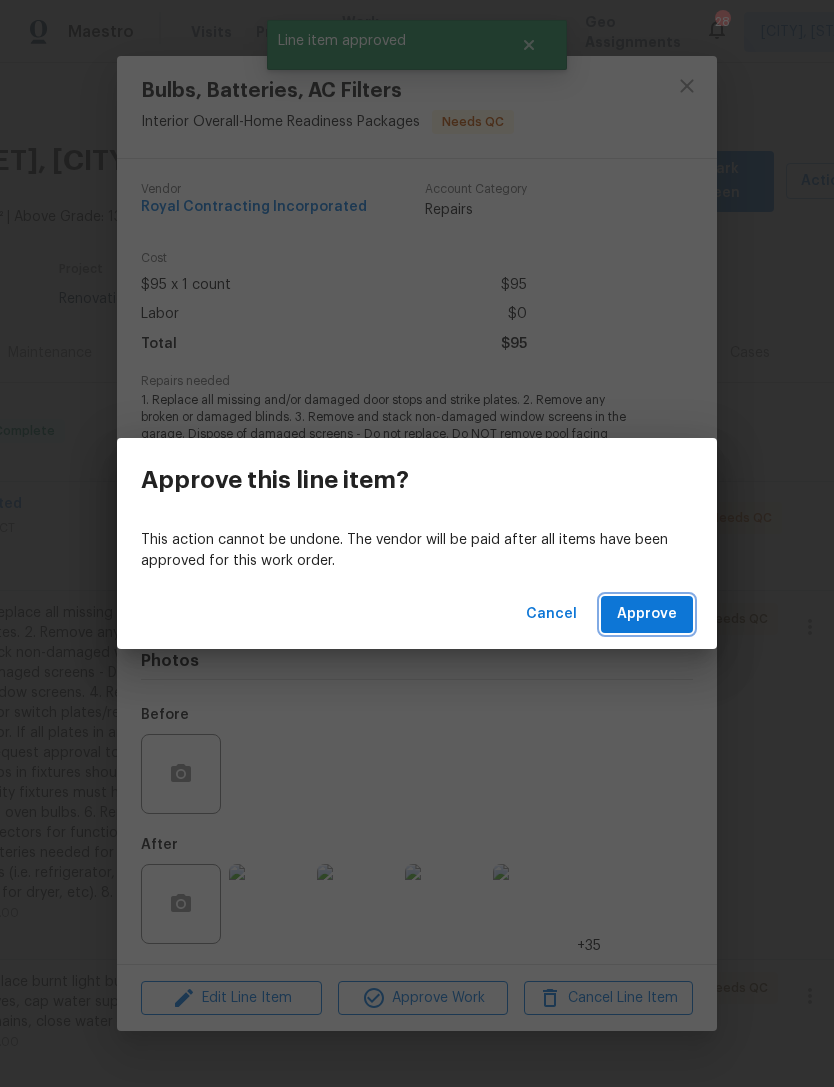 click on "Approve" at bounding box center (647, 614) 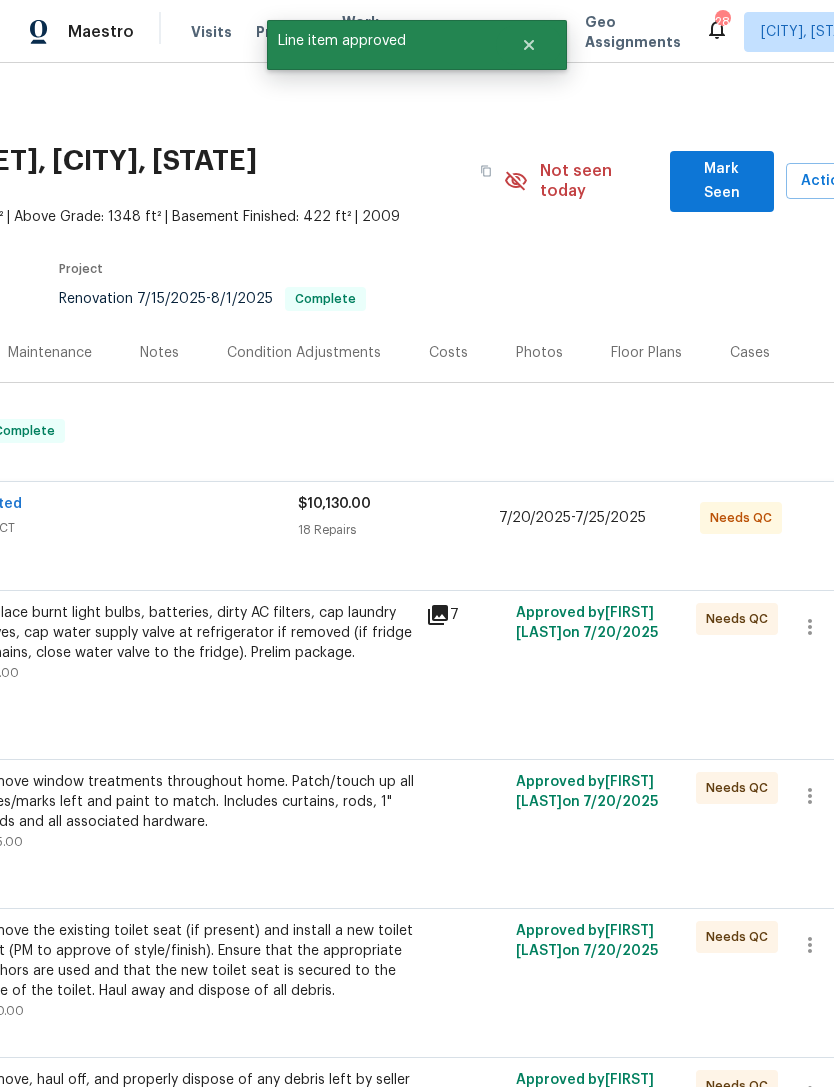 click on "Replace burnt light bulbs, batteries, dirty AC filters, cap laundry valves, cap water supply valve at refrigerator if removed (if fridge remains, close water valve to the fridge). Prelim package." at bounding box center [195, 633] 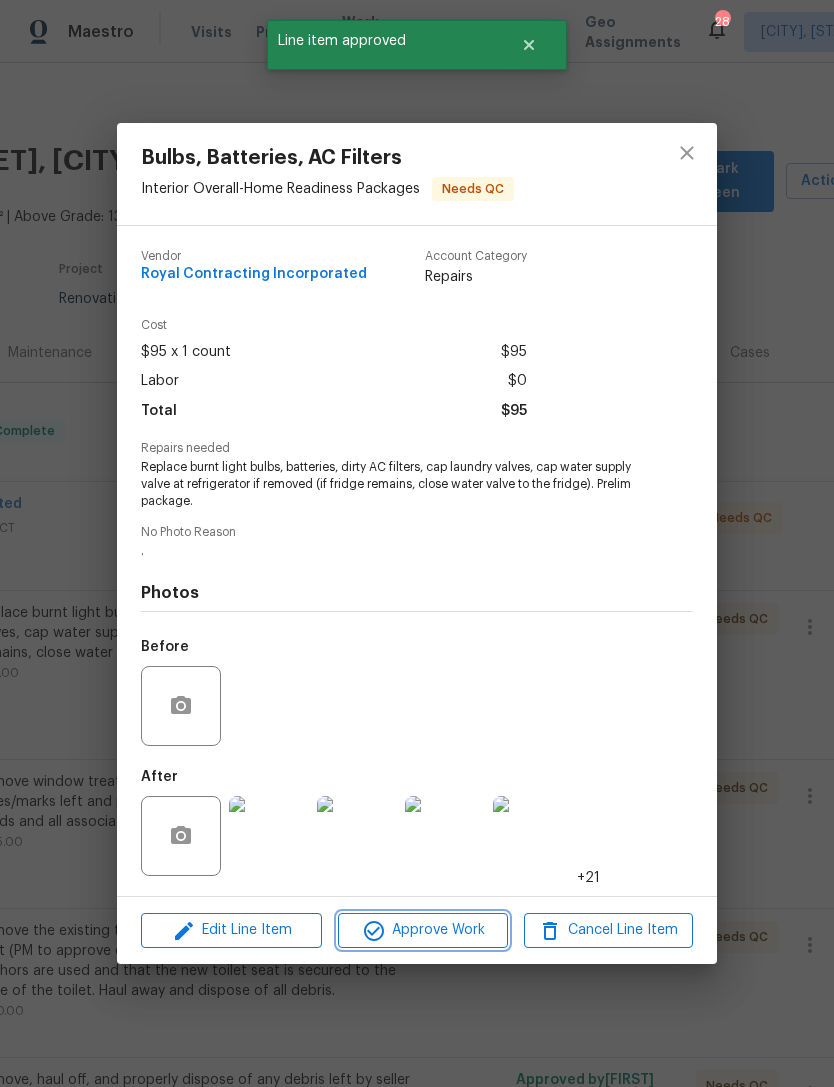 click on "Approve Work" at bounding box center (422, 930) 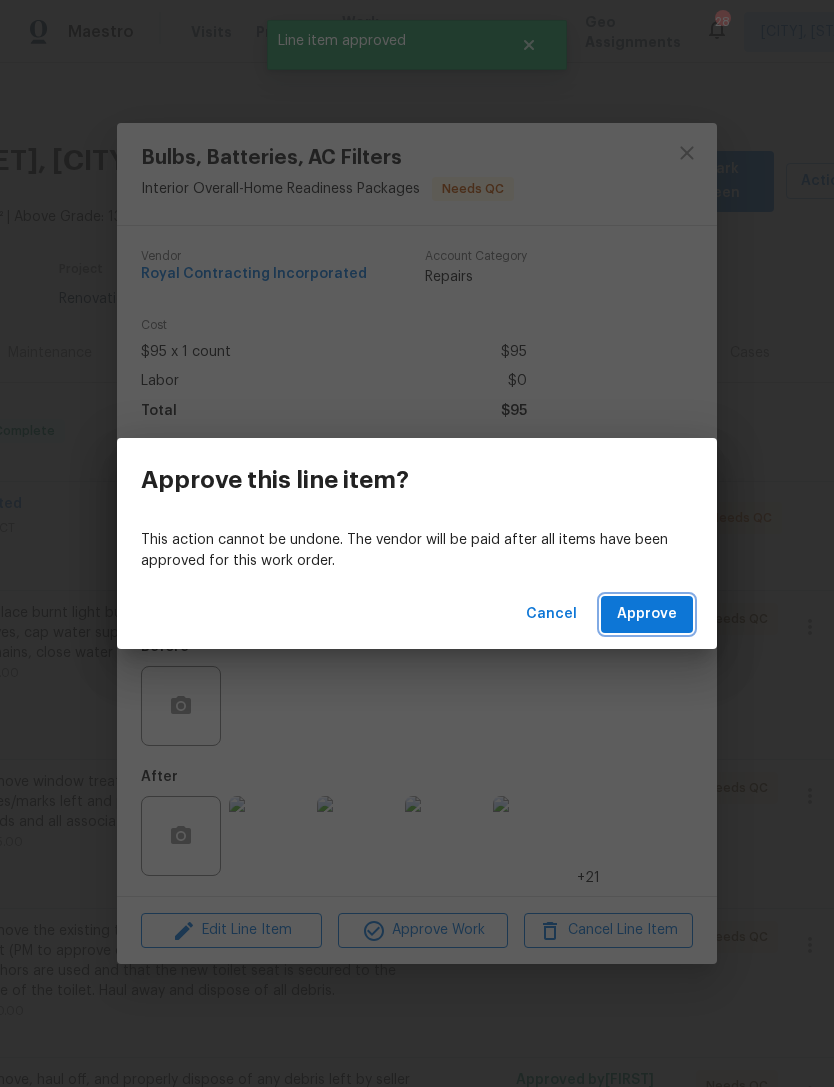 click on "Approve" at bounding box center [647, 614] 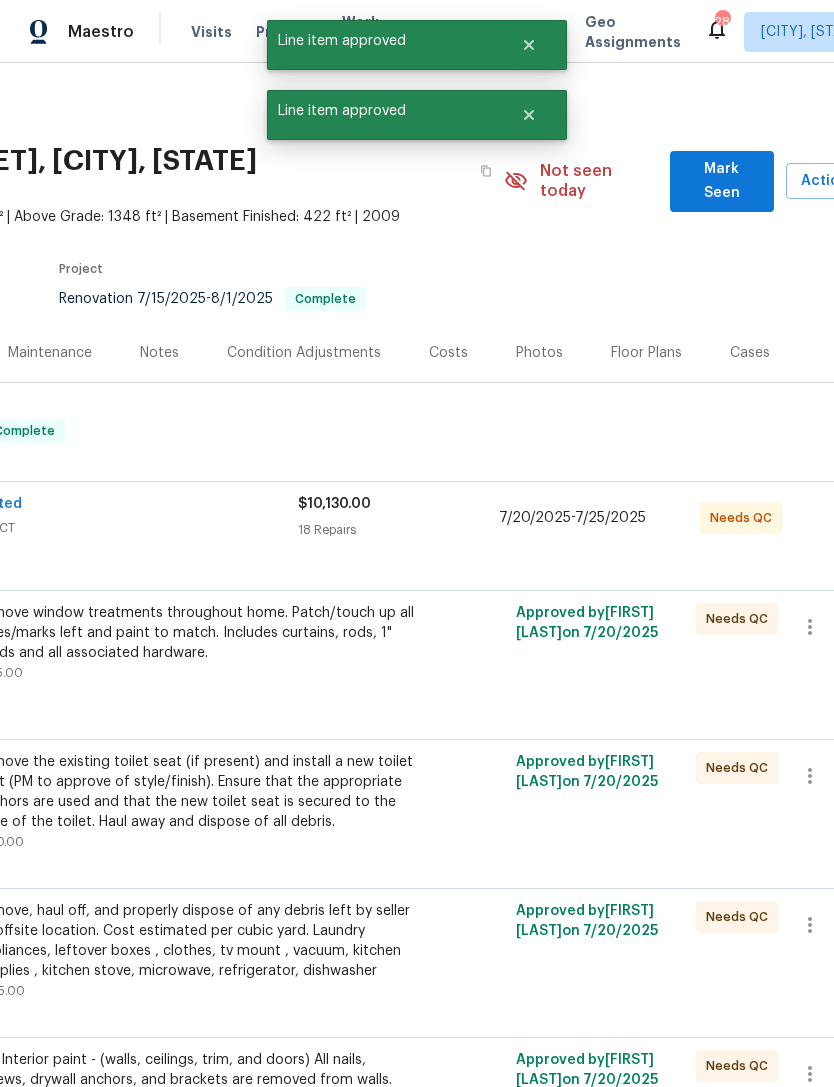 click on "Remove window treatments throughout home. Patch/touch up all holes/marks left and paint to match. Includes curtains, rods,  1" blinds and all associated hardware. [PRICE]" at bounding box center [195, 643] 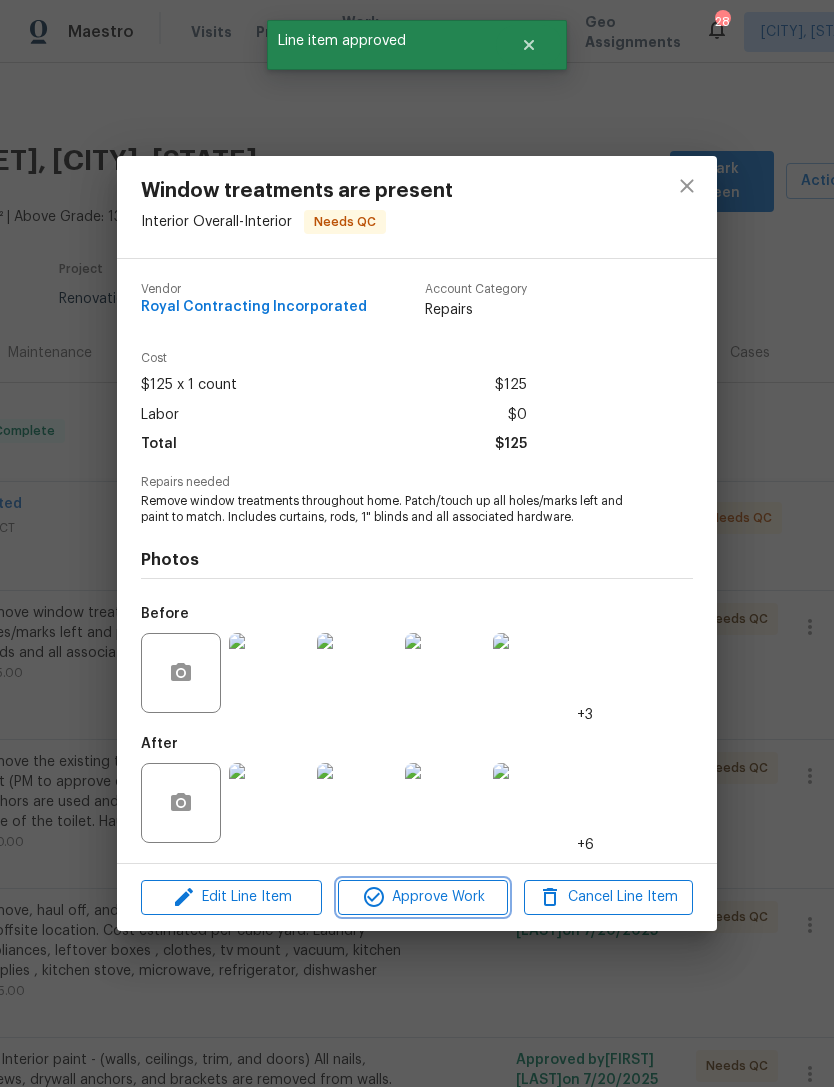 click on "Approve Work" at bounding box center (422, 897) 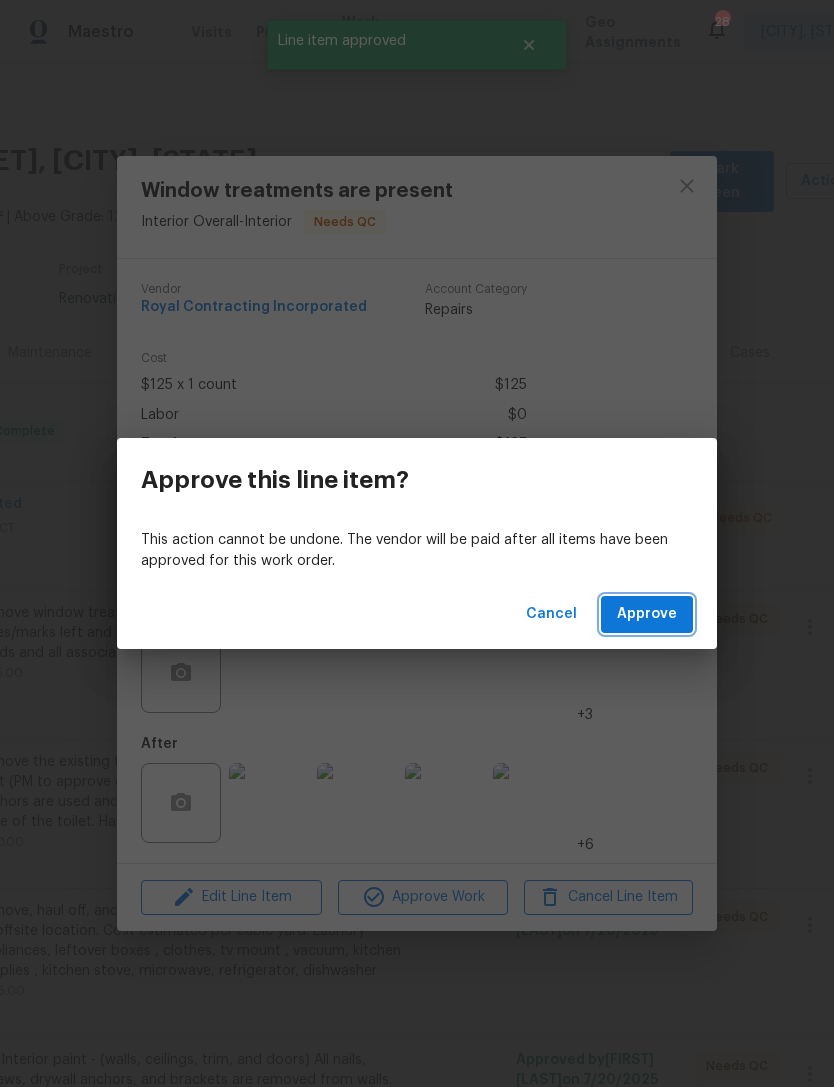 click on "Approve" at bounding box center (647, 614) 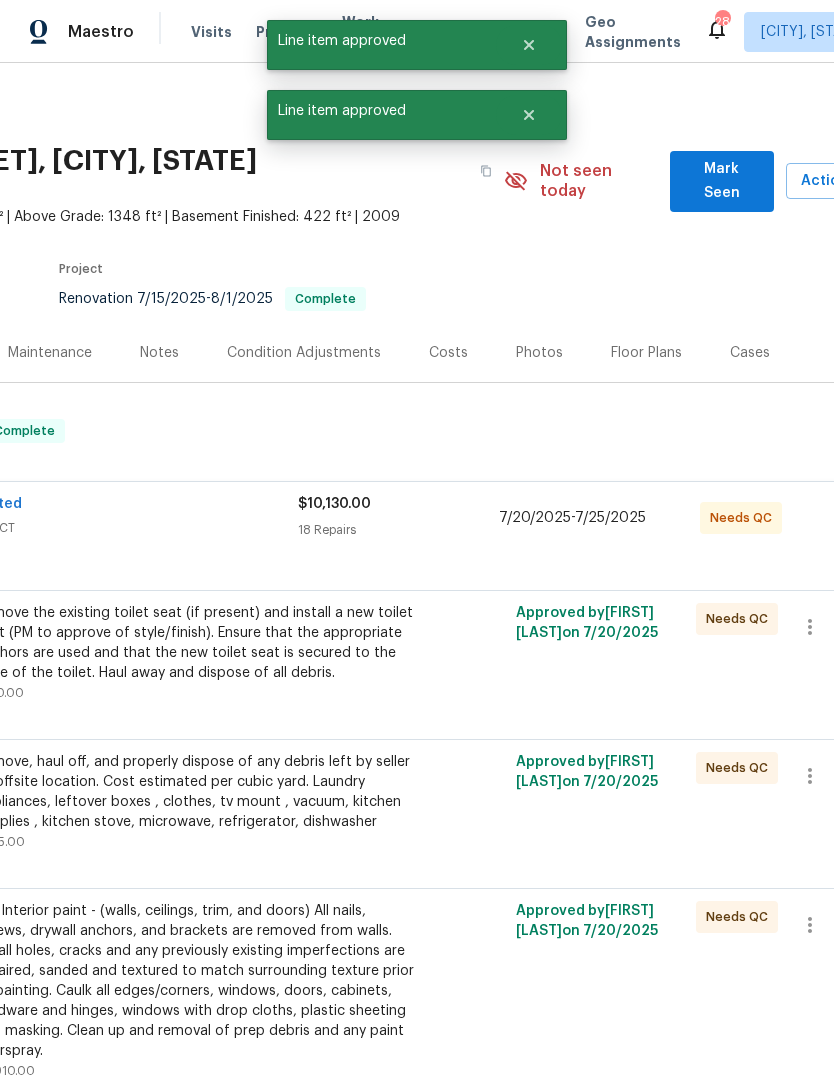 click on "Remove the existing toilet seat (if present) and install a new toilet seat (PM to approve of style/finish). Ensure that the appropriate anchors are used and that the new toilet seat is secured to the base of the toilet. Haul away and dispose of all debris." at bounding box center (195, 643) 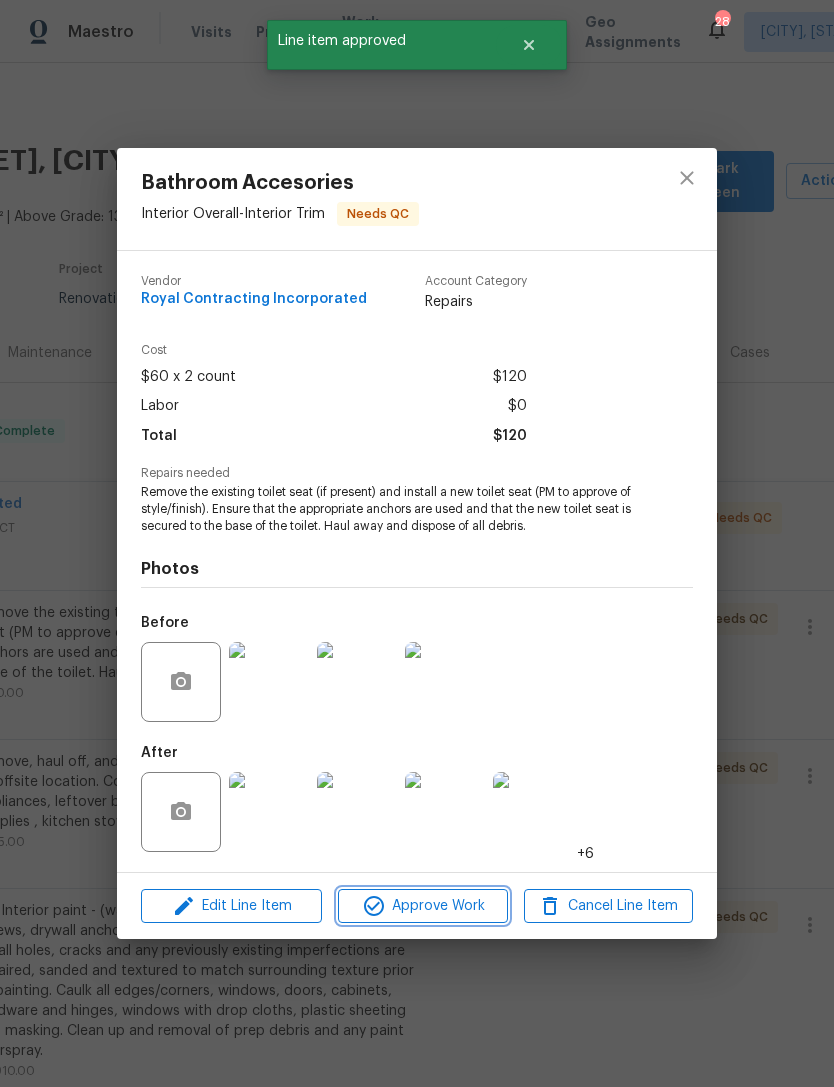 click on "Approve Work" at bounding box center (422, 906) 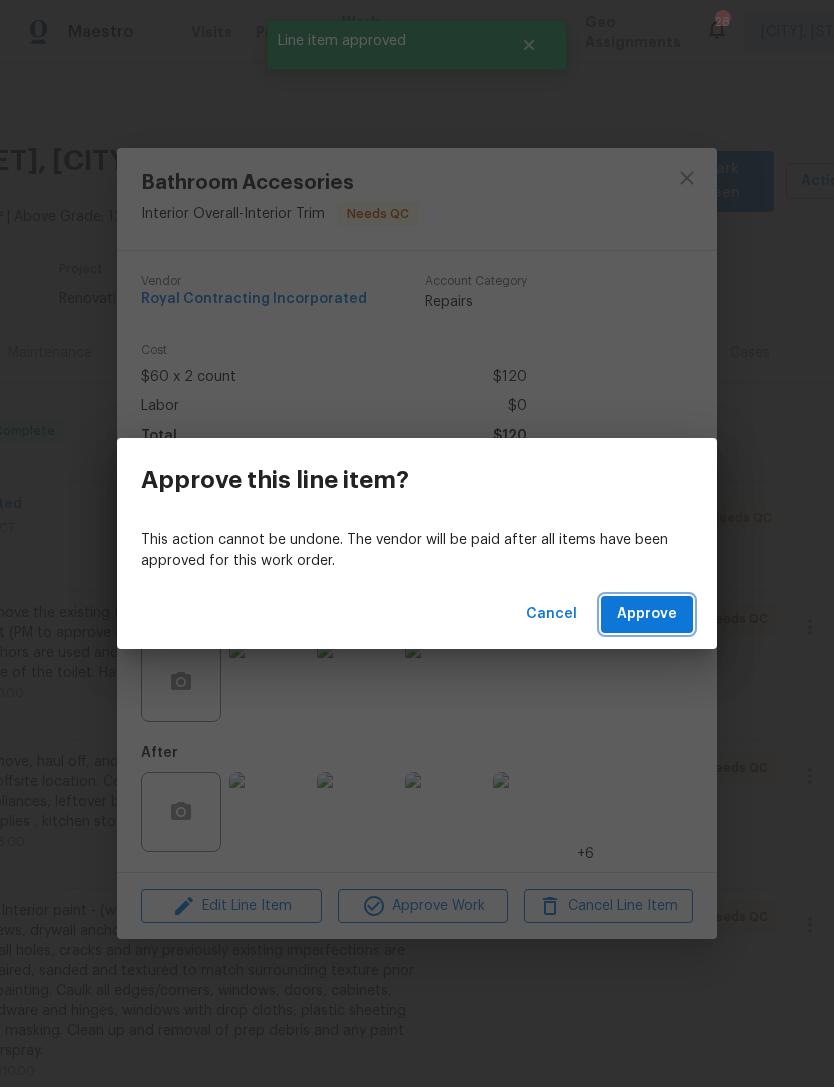 click on "Approve" at bounding box center (647, 614) 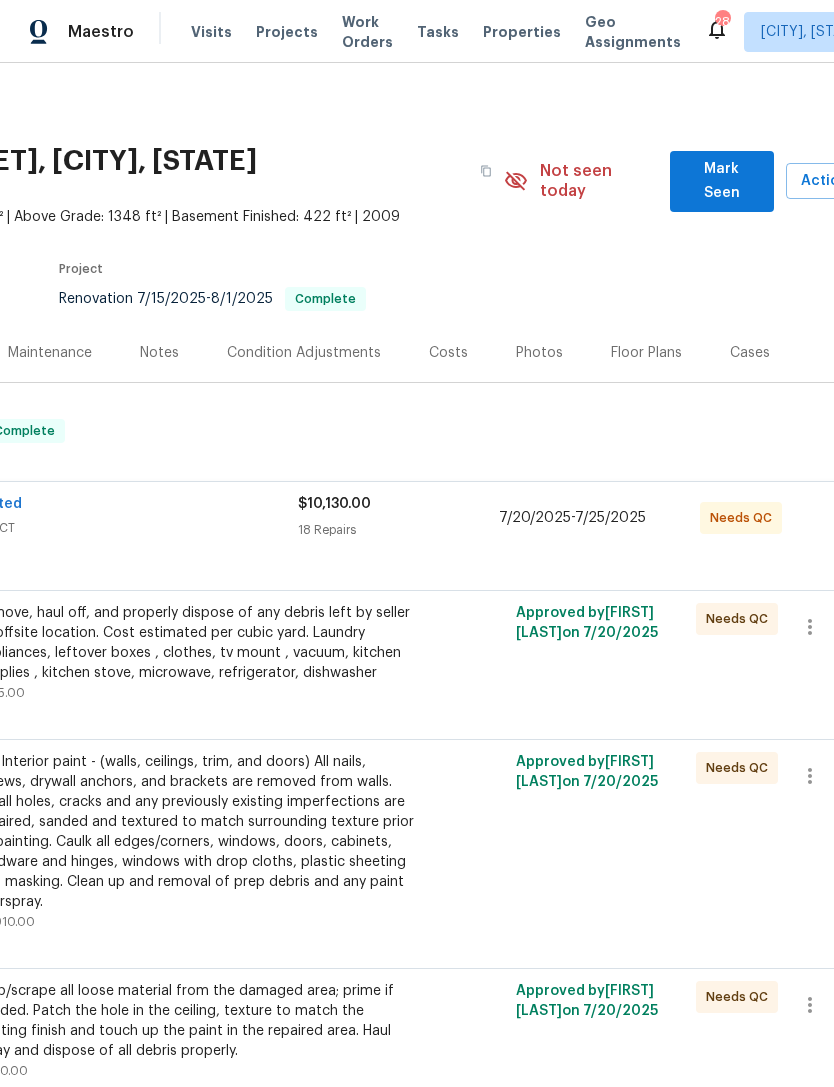 click on "Remove, haul off, and properly dispose of any debris left by seller to offsite location. Cost estimated per cubic yard.
Laundry appliances, leftover boxes , clothes, tv mount , vacuum, kitchen supplies , kitchen stove, microwave, refrigerator, dishwasher" at bounding box center (195, 643) 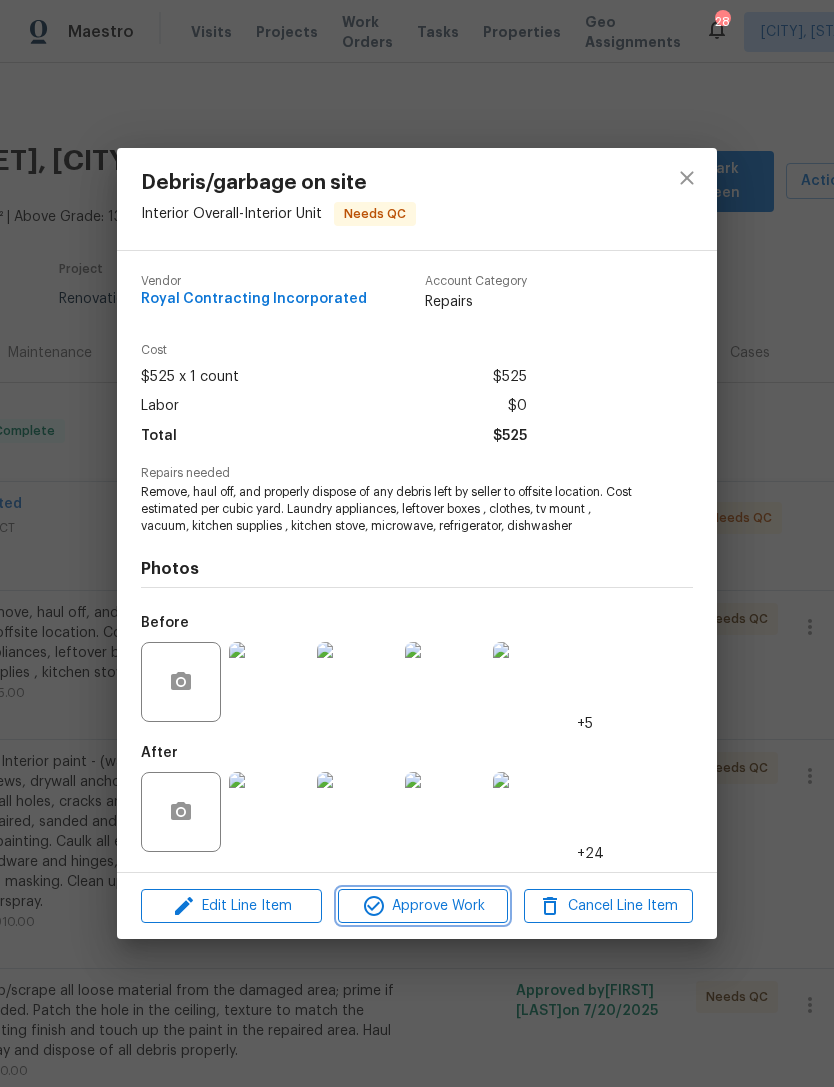 click on "Approve Work" at bounding box center (422, 906) 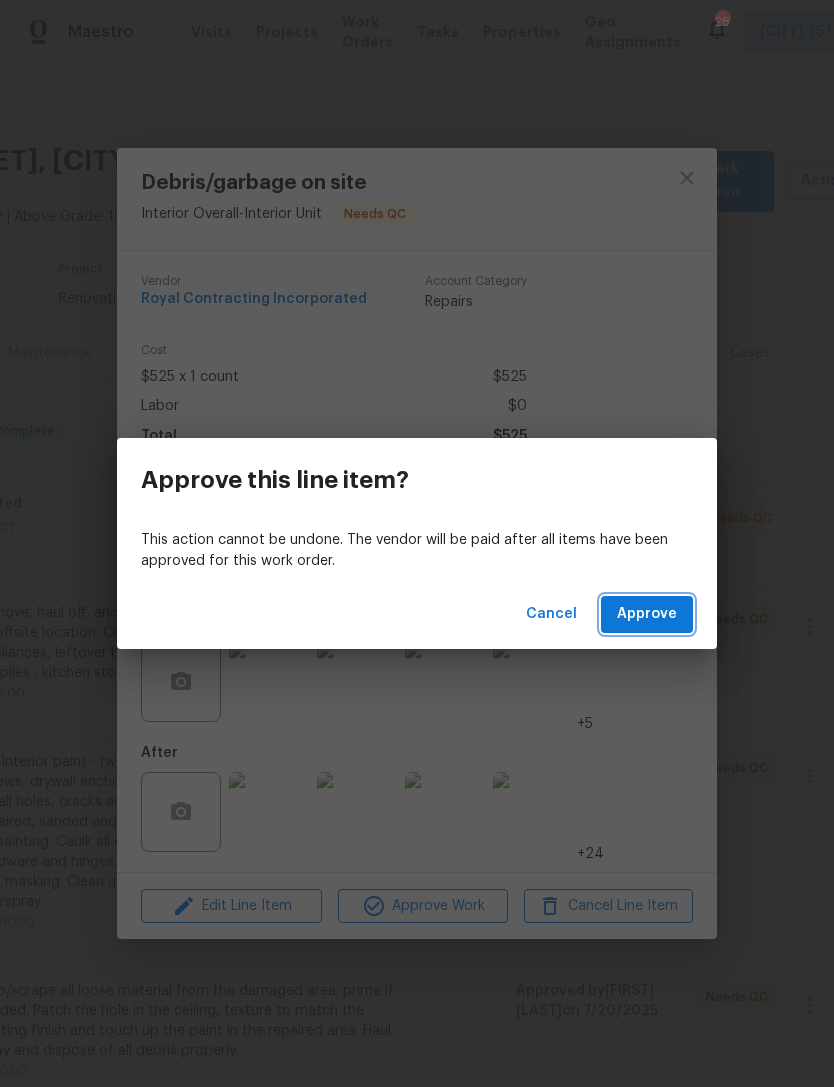 click on "Approve" at bounding box center [647, 614] 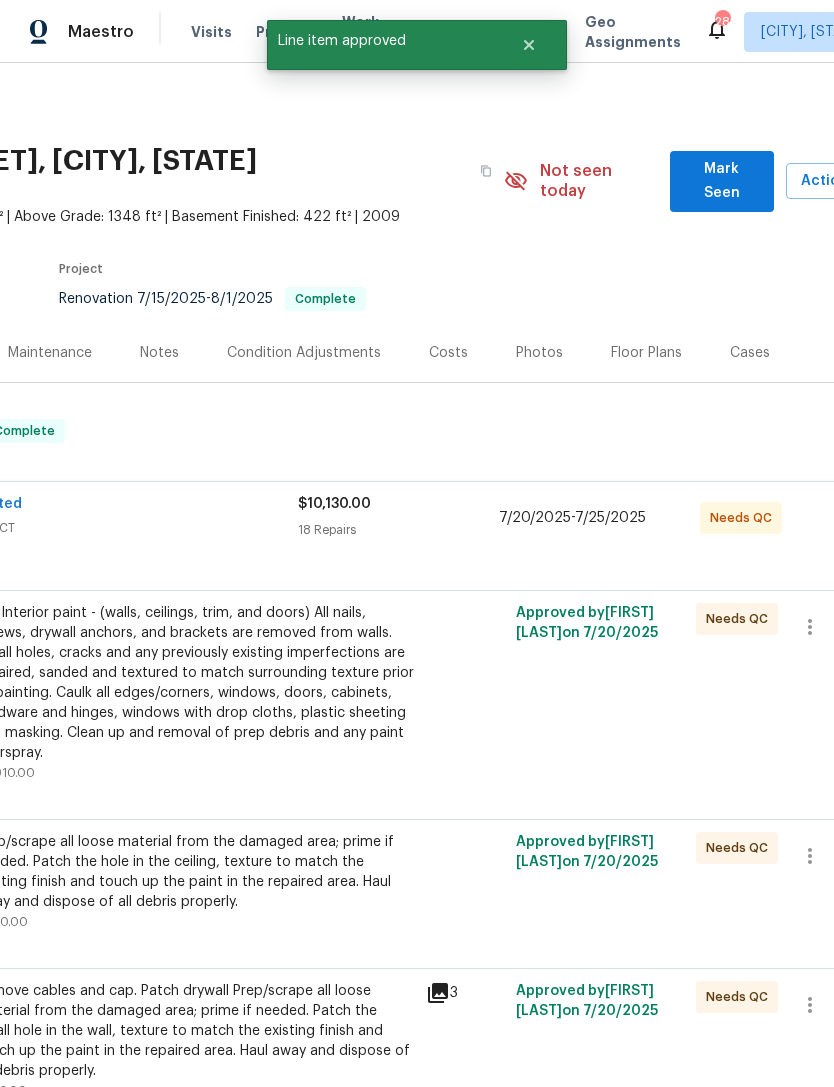 click on "Full Interior paint - (walls, ceilings, trim, and doors) All nails, screws, drywall anchors, and brackets are removed from walls. Small holes, cracks and any previously existing imperfections are repaired, sanded and textured to match surrounding texture prior to painting. Caulk all edges/corners, windows, doors, cabinets, hardware and hinges, windows with drop cloths, plastic sheeting and masking. Clean up and removal of prep debris and any paint overspray." at bounding box center [195, 683] 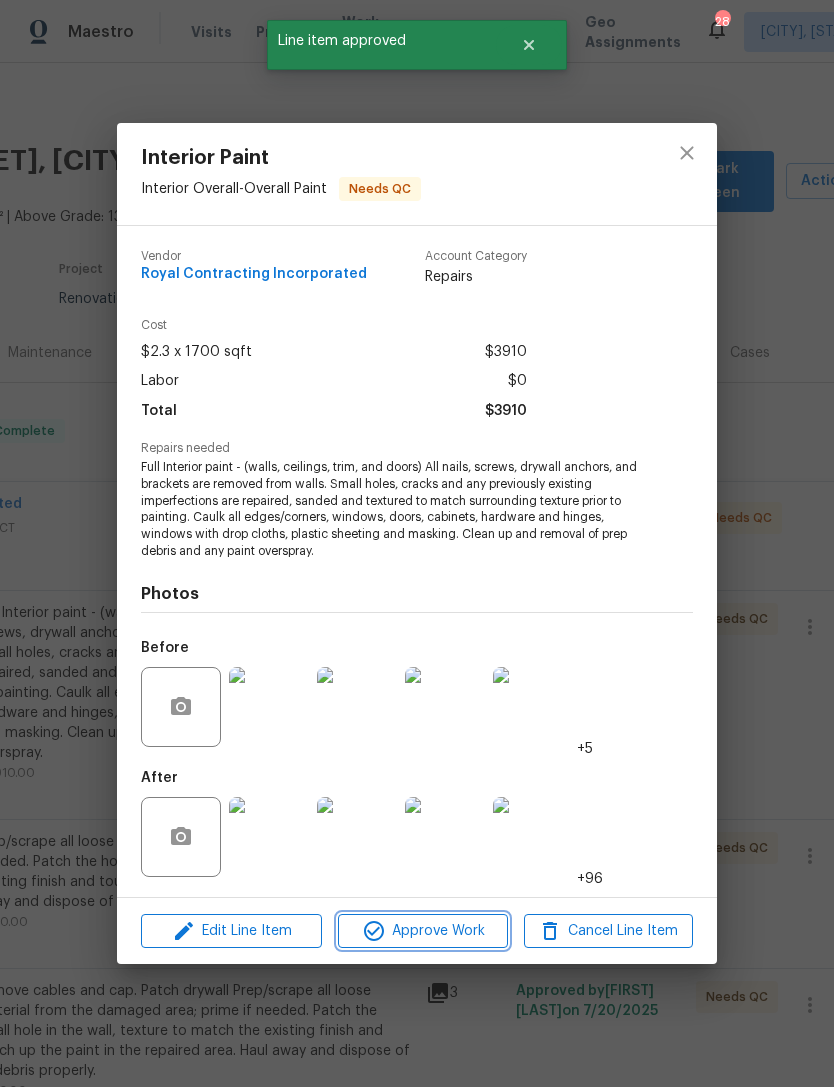 click on "Approve Work" at bounding box center [422, 931] 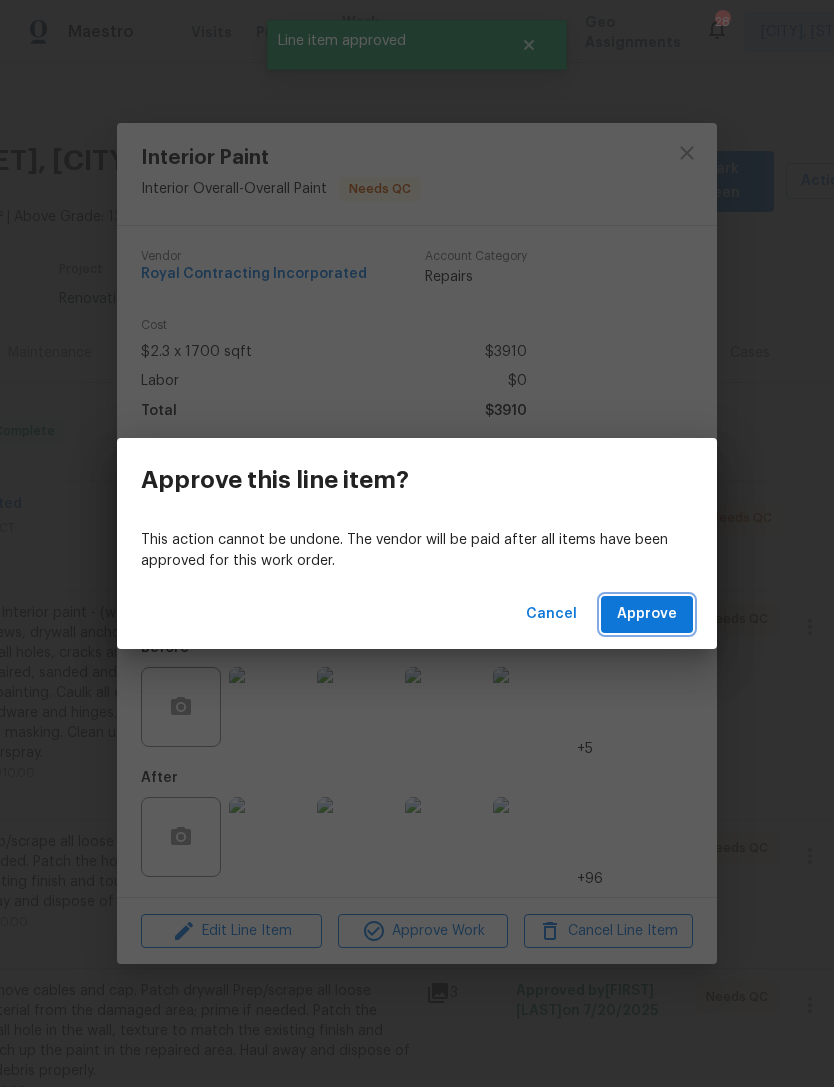 click on "Approve" at bounding box center (647, 614) 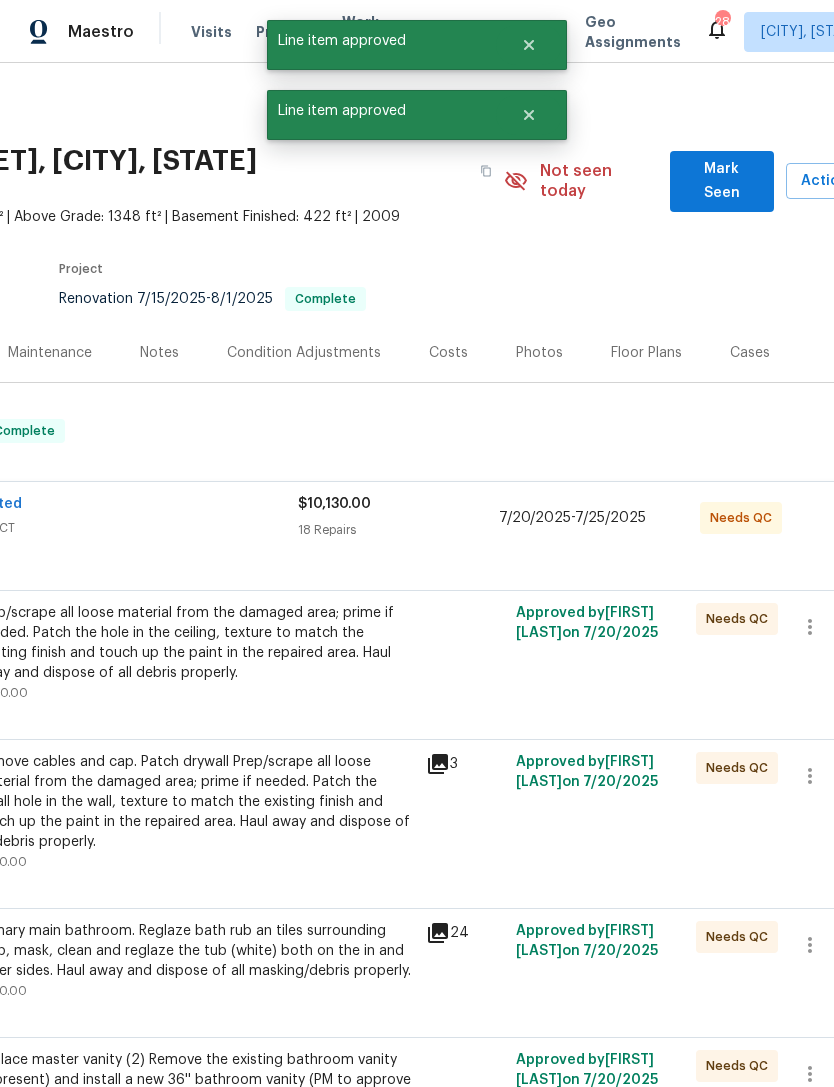 click on "Prep/scrape all loose material from the damaged area; prime if needed. Patch the hole in the ceiling, texture to match the existing finish and touch up the paint in the repaired area. Haul away and dispose of all debris properly." at bounding box center (195, 643) 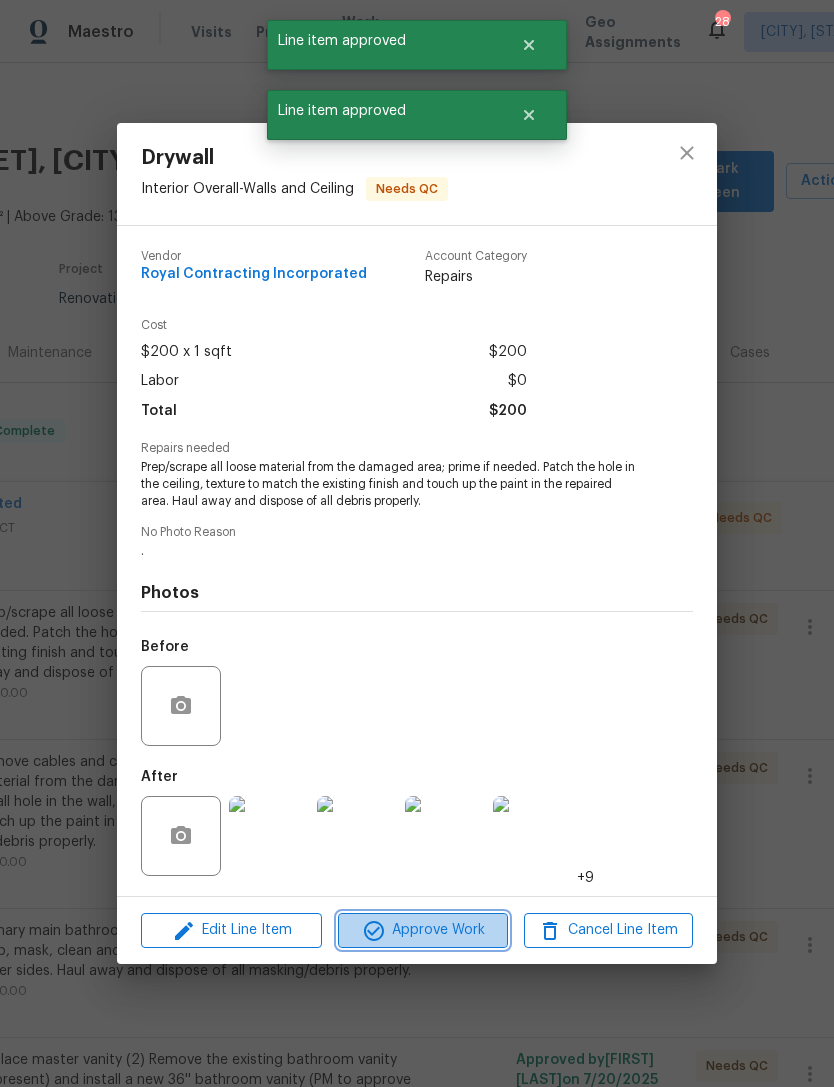 click on "Approve Work" at bounding box center [422, 930] 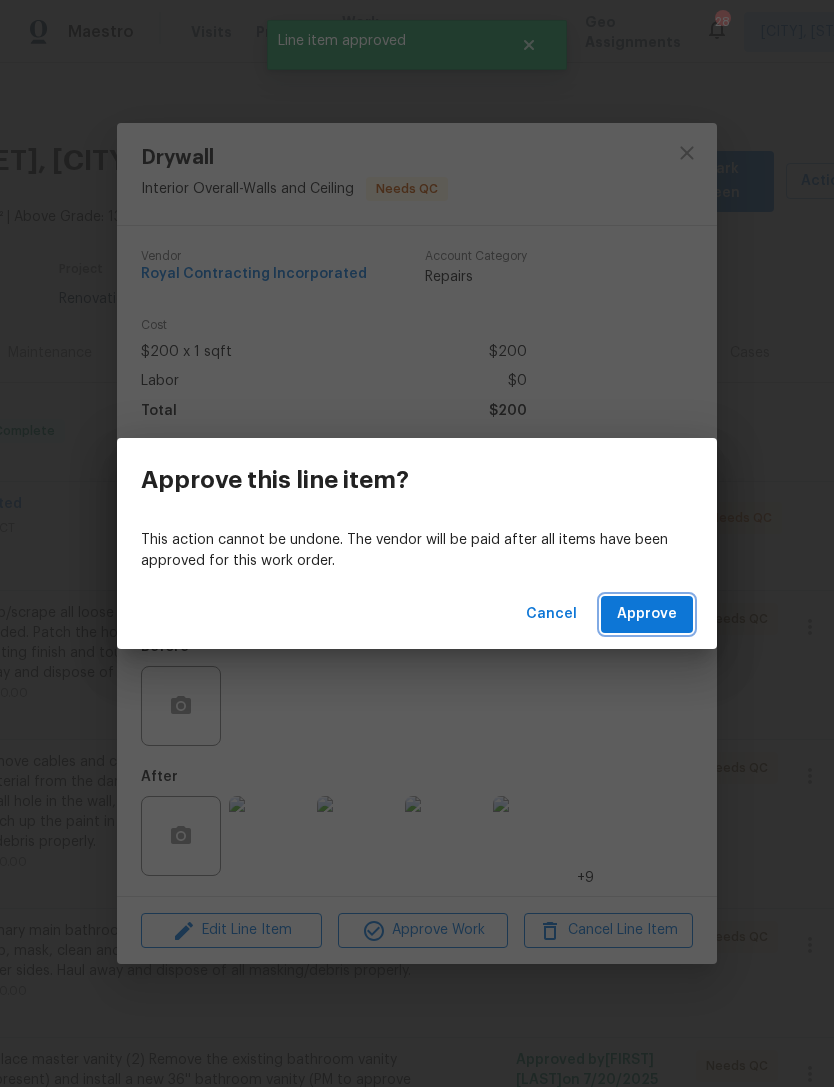 click on "Approve" at bounding box center (647, 614) 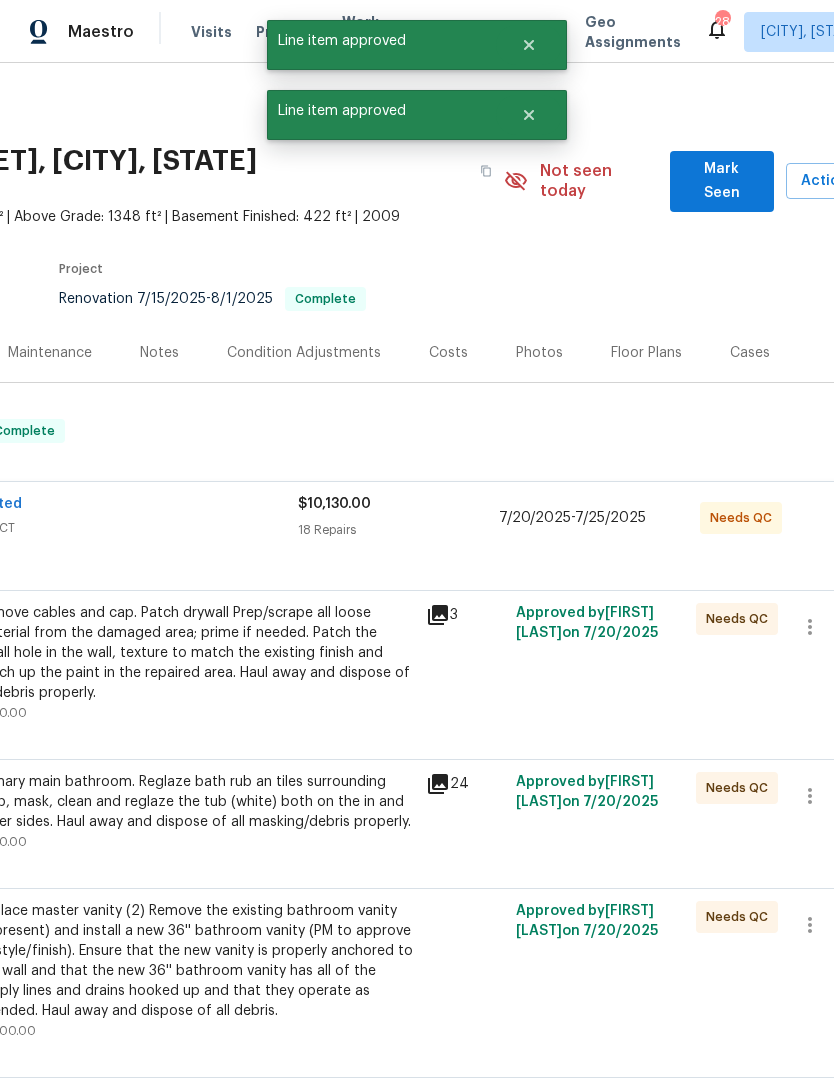 click on "Remove cables and cap. Patch drywall
Prep/scrape all loose material from the damaged area; prime if needed. Patch the small hole in the wall, texture to match the existing finish and touch up the paint in the repaired area. Haul away and dispose of all debris properly." at bounding box center [195, 653] 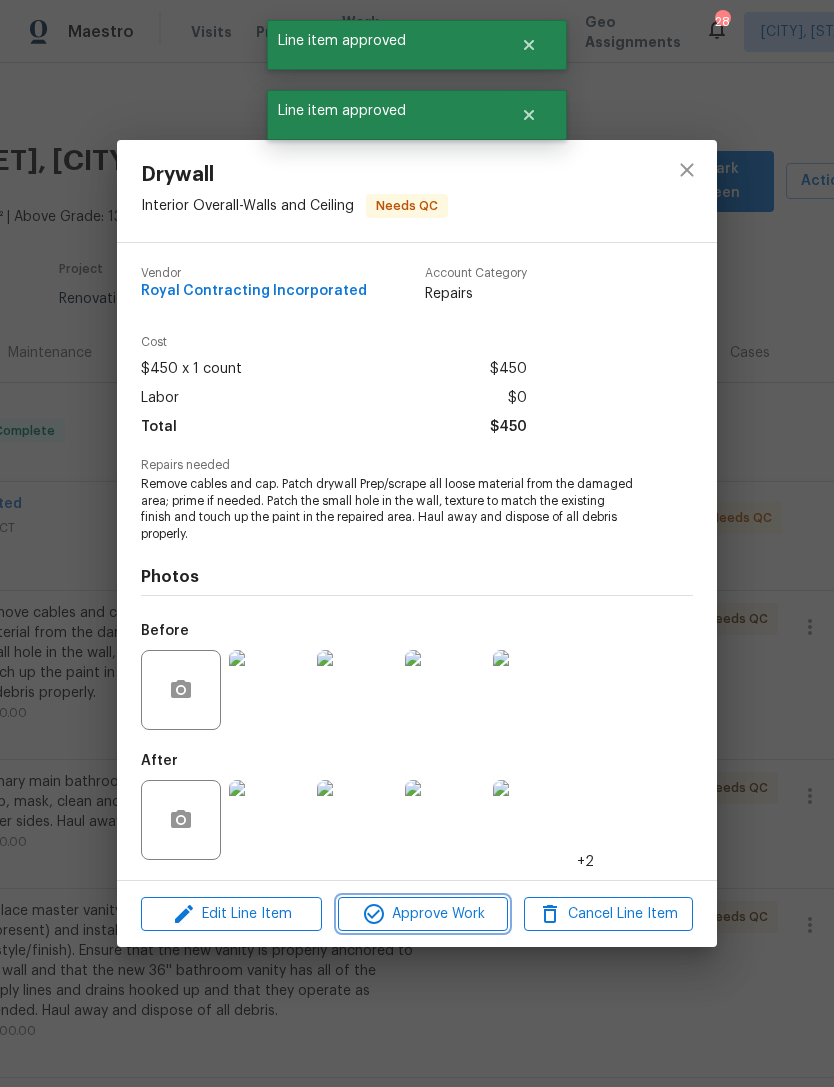 click on "Approve Work" at bounding box center (422, 914) 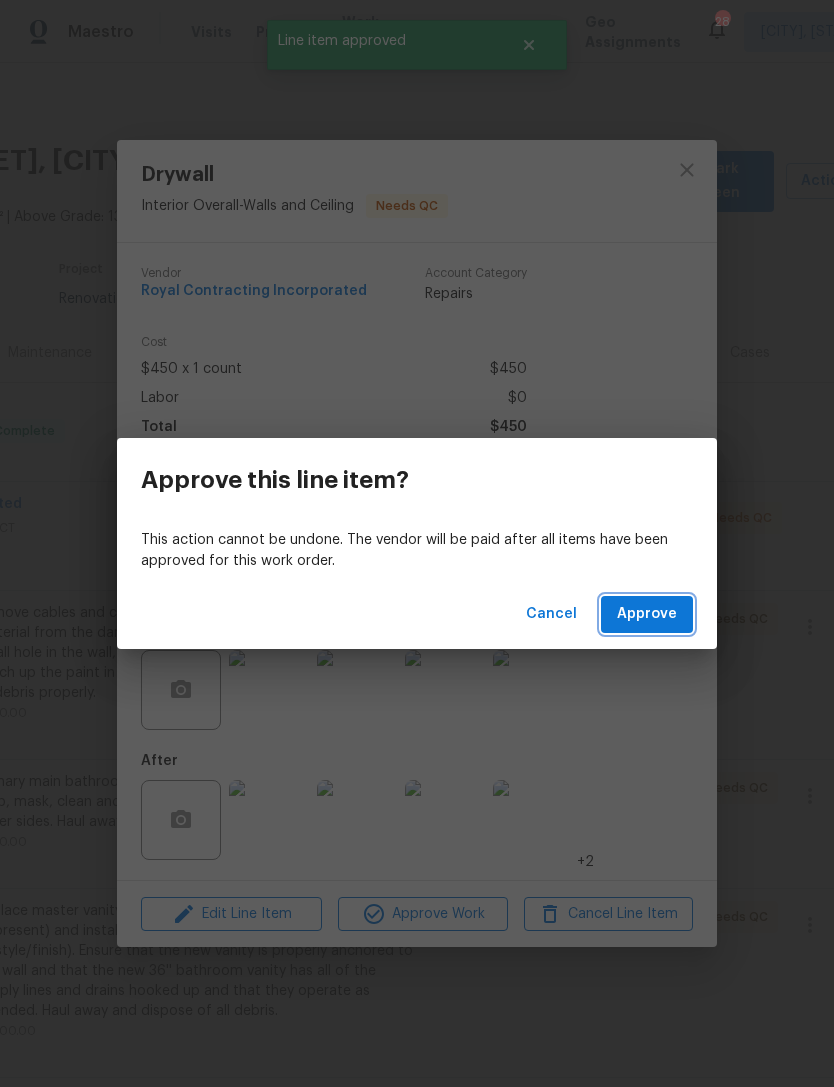 click on "Approve" at bounding box center [647, 614] 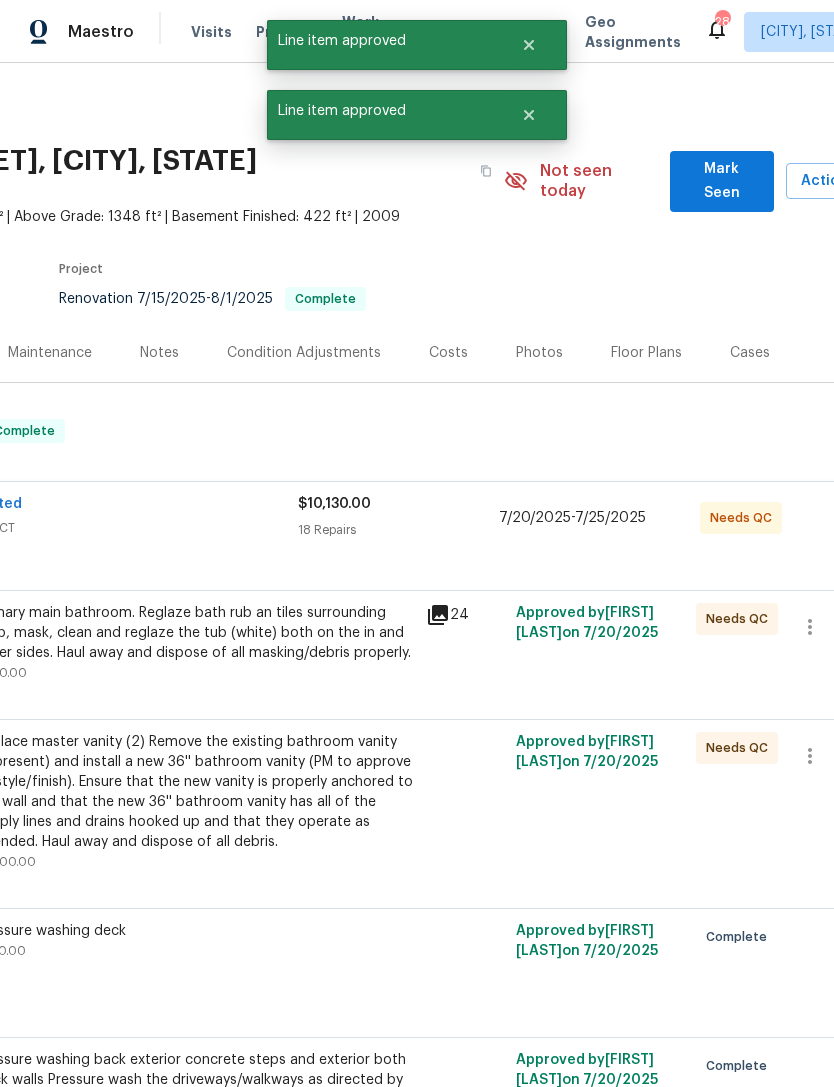 click on "Primary main bathroom. Reglaze bath rub an tiles surrounding
Prep, mask, clean and reglaze the tub (white) both on the in and outer sides. Haul away and dispose of all masking/debris properly. [PRICE]" at bounding box center [195, 643] 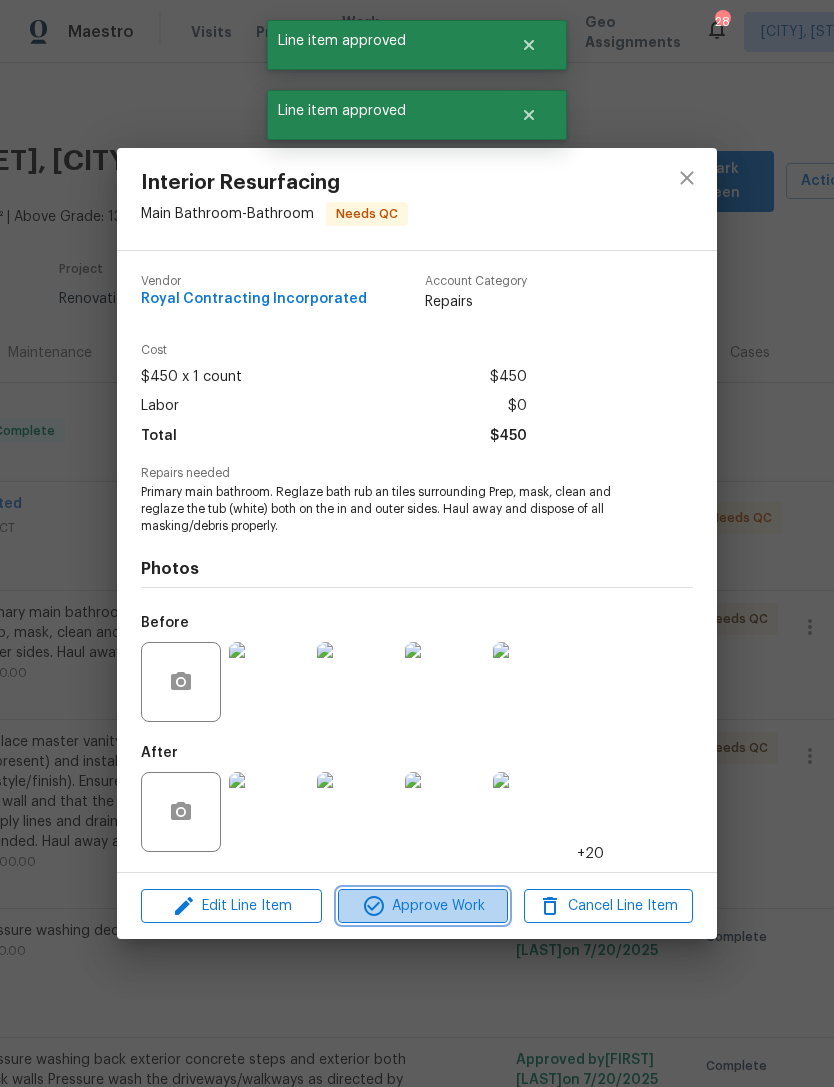 click on "Approve Work" at bounding box center (422, 906) 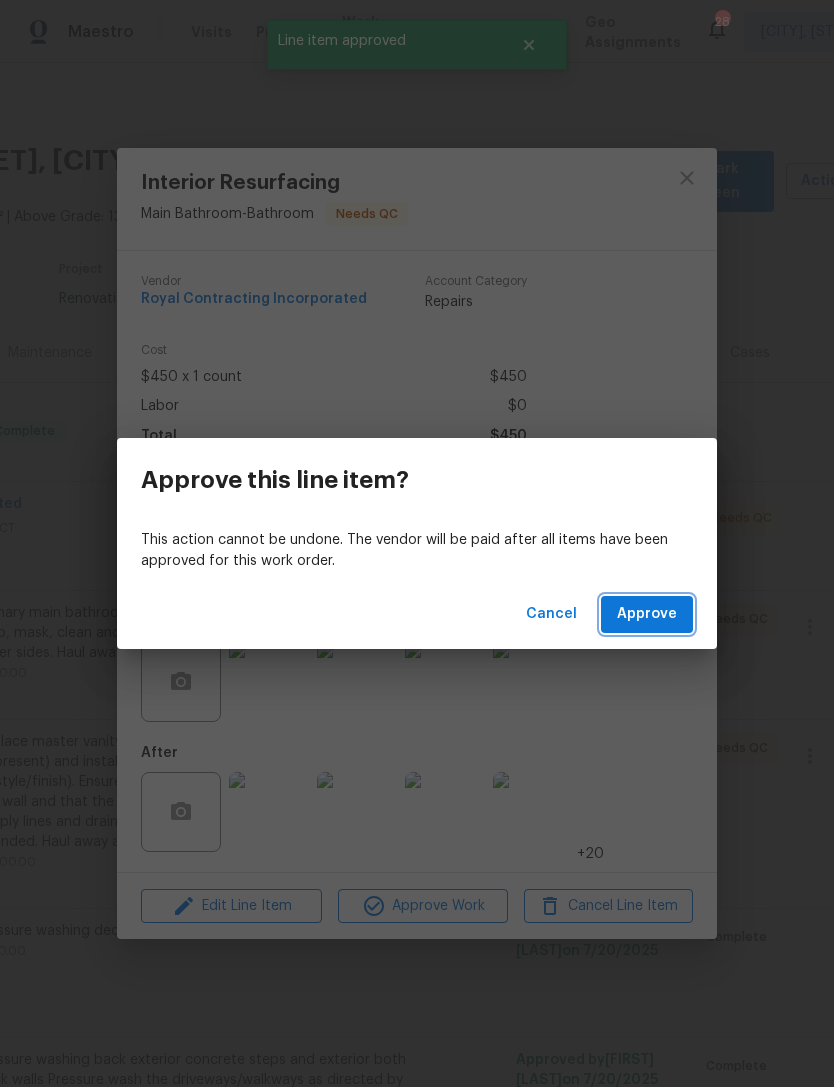click on "Approve" at bounding box center [647, 614] 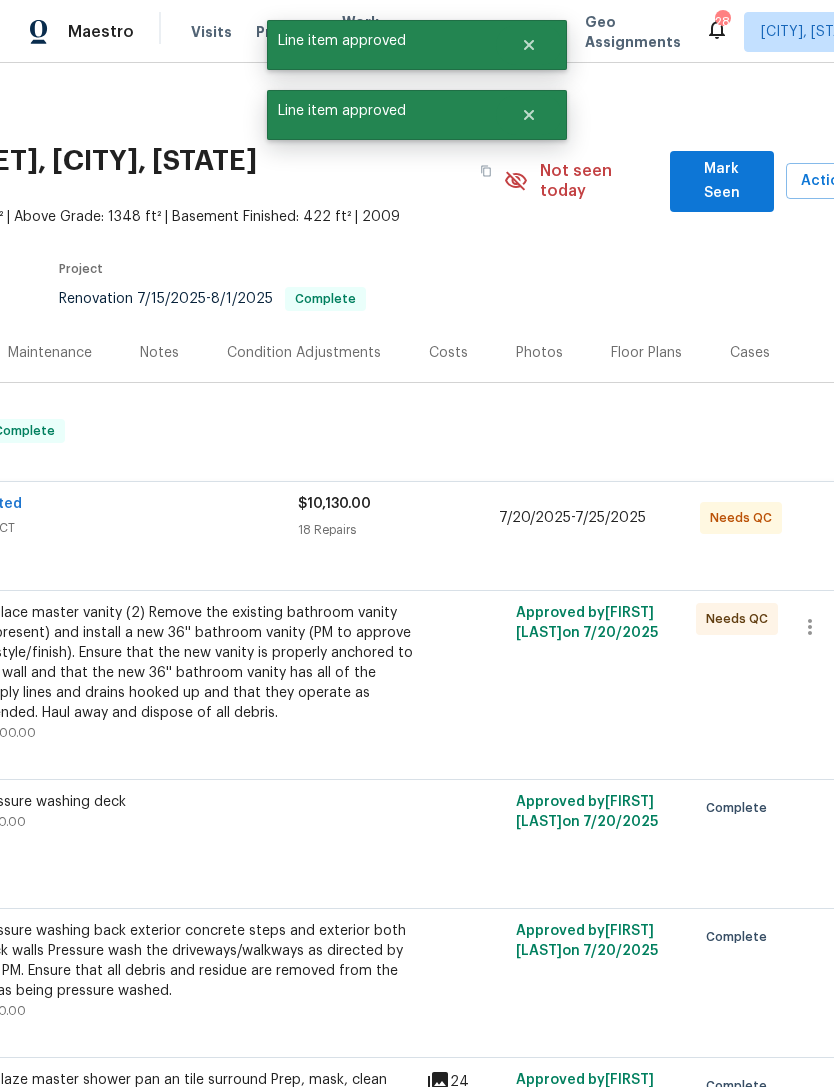 click on "Replace master vanity (2)
Remove the existing bathroom vanity (if present) and install a new 36'' bathroom vanity (PM to approve of style/finish). Ensure that the new vanity is properly anchored to the wall and that the new 36'' bathroom vanity has all of the supply lines and drains hooked up and that they operate as intended. Haul away and dispose of all debris." at bounding box center (195, 663) 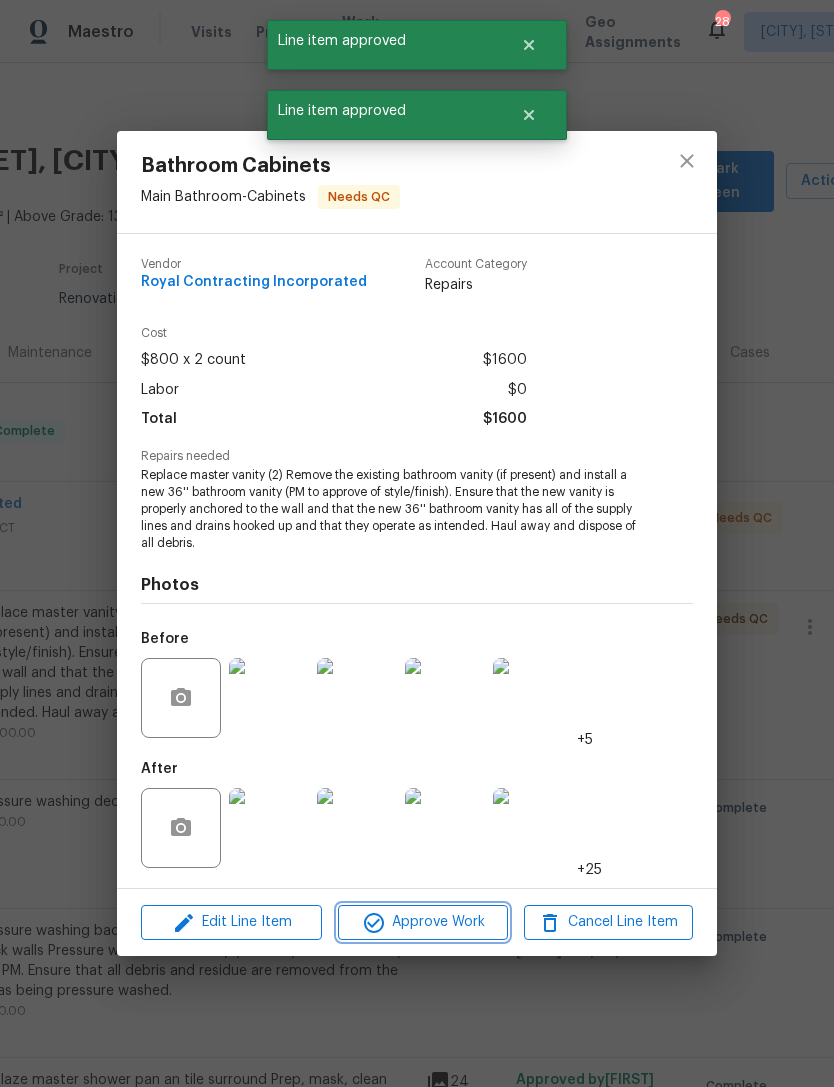 click on "Approve Work" at bounding box center (422, 922) 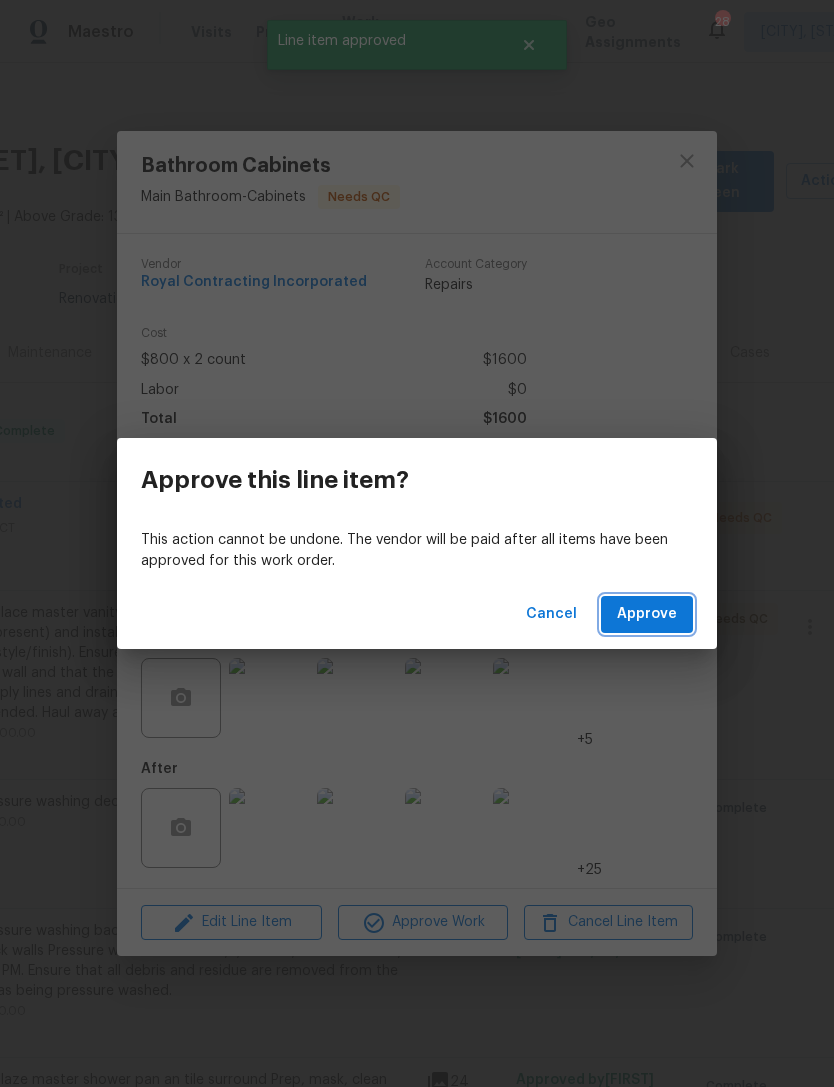click on "Approve" at bounding box center [647, 614] 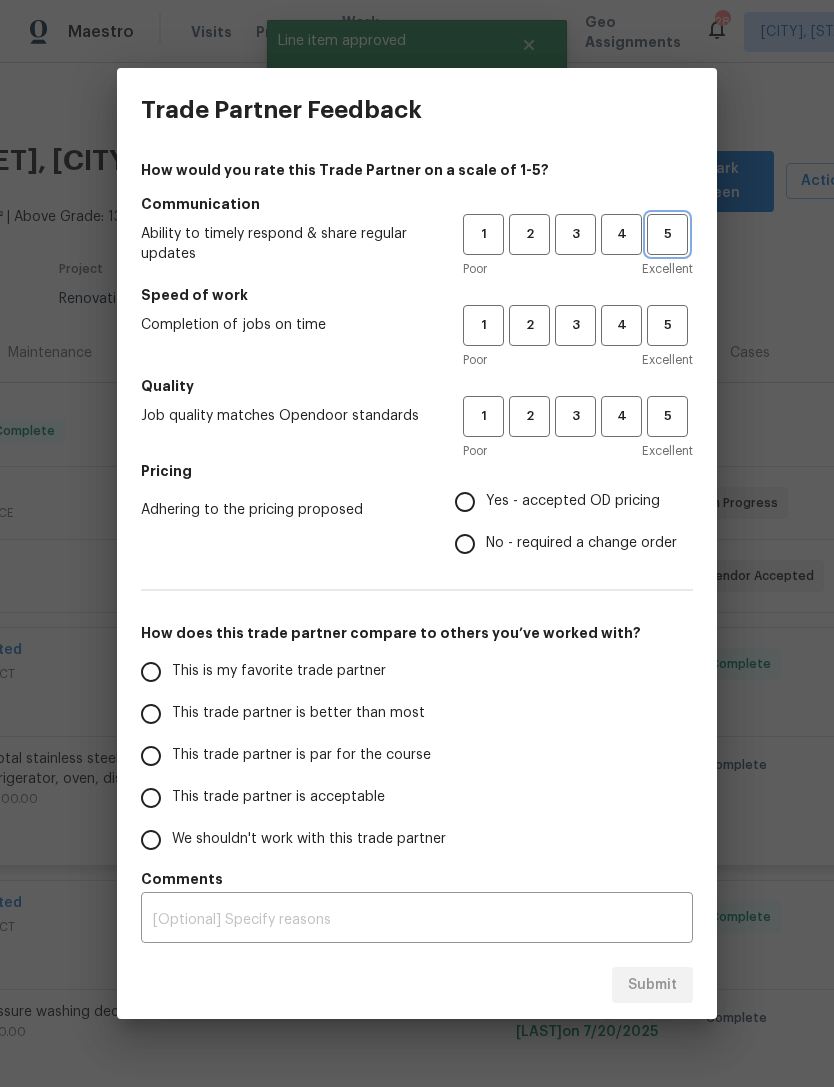 click on "5" at bounding box center [667, 234] 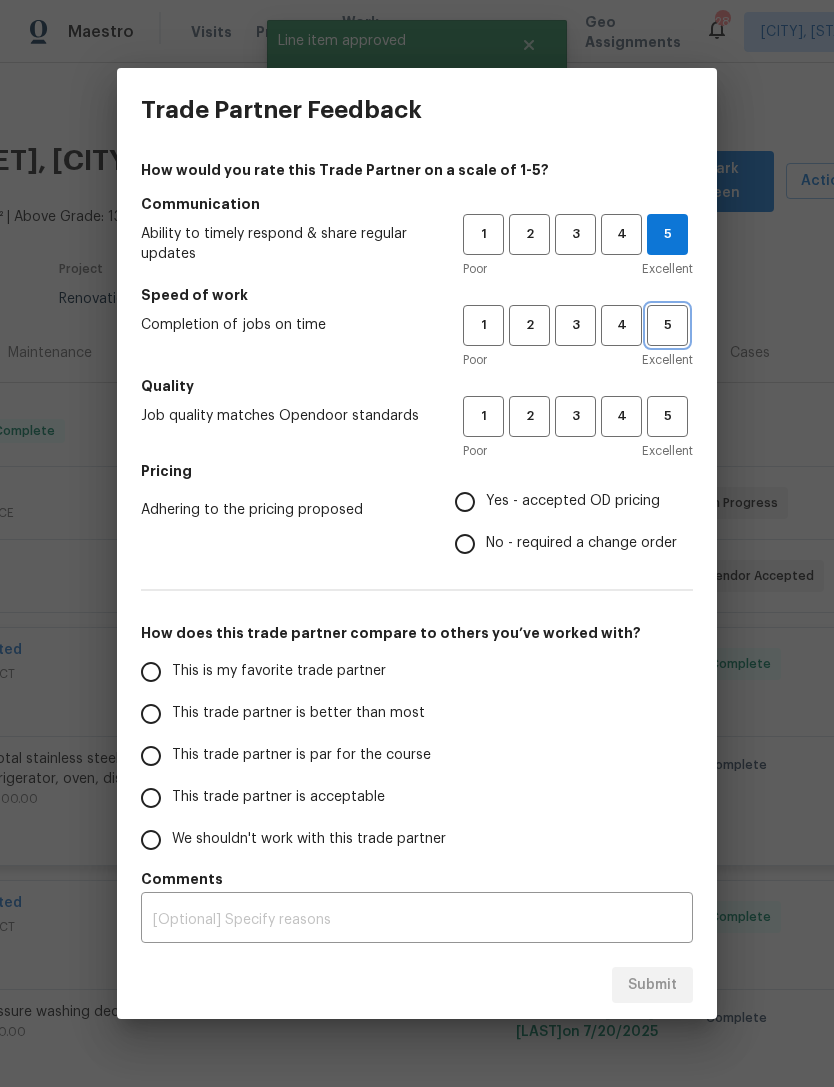 click on "5" at bounding box center (667, 325) 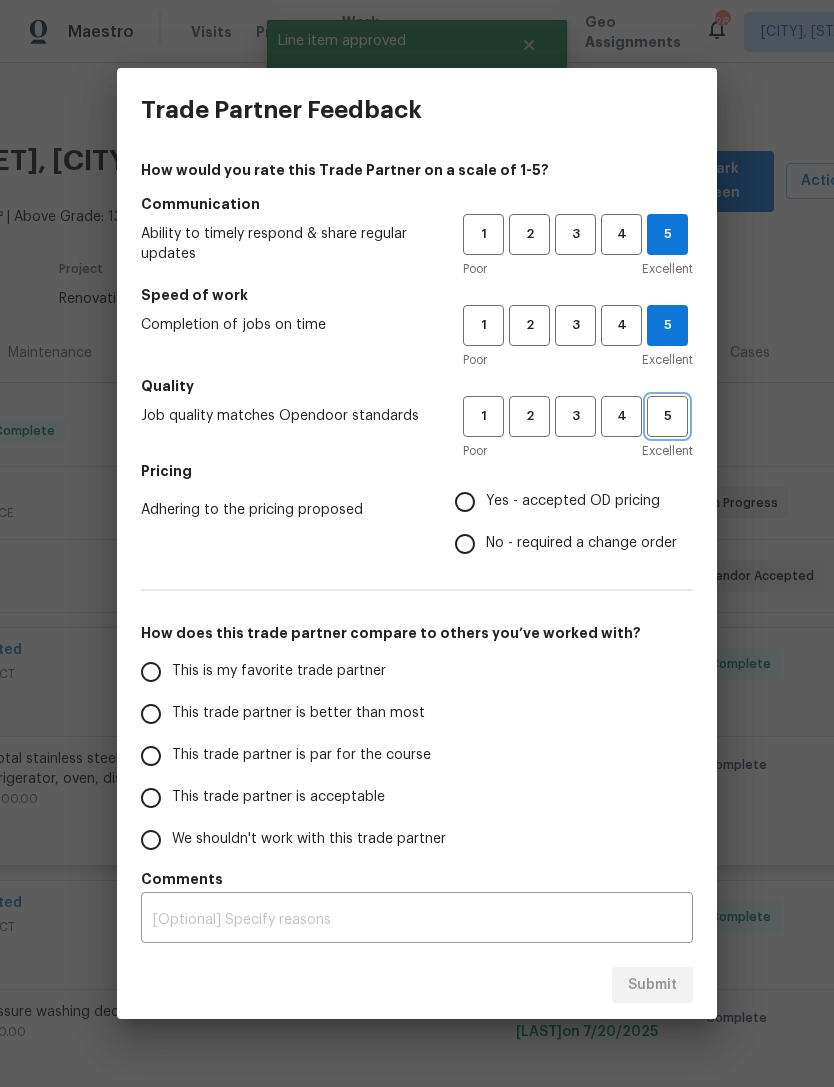 click on "5" at bounding box center [667, 416] 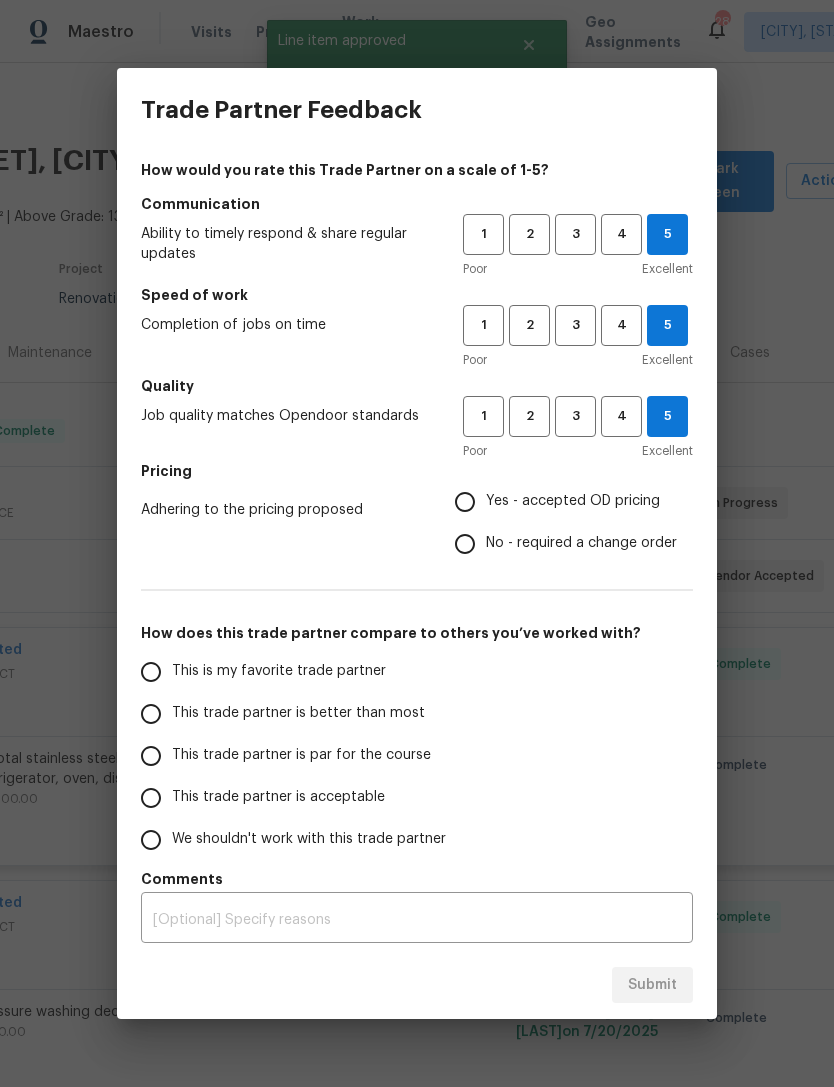click on "Yes - accepted OD pricing" at bounding box center (465, 502) 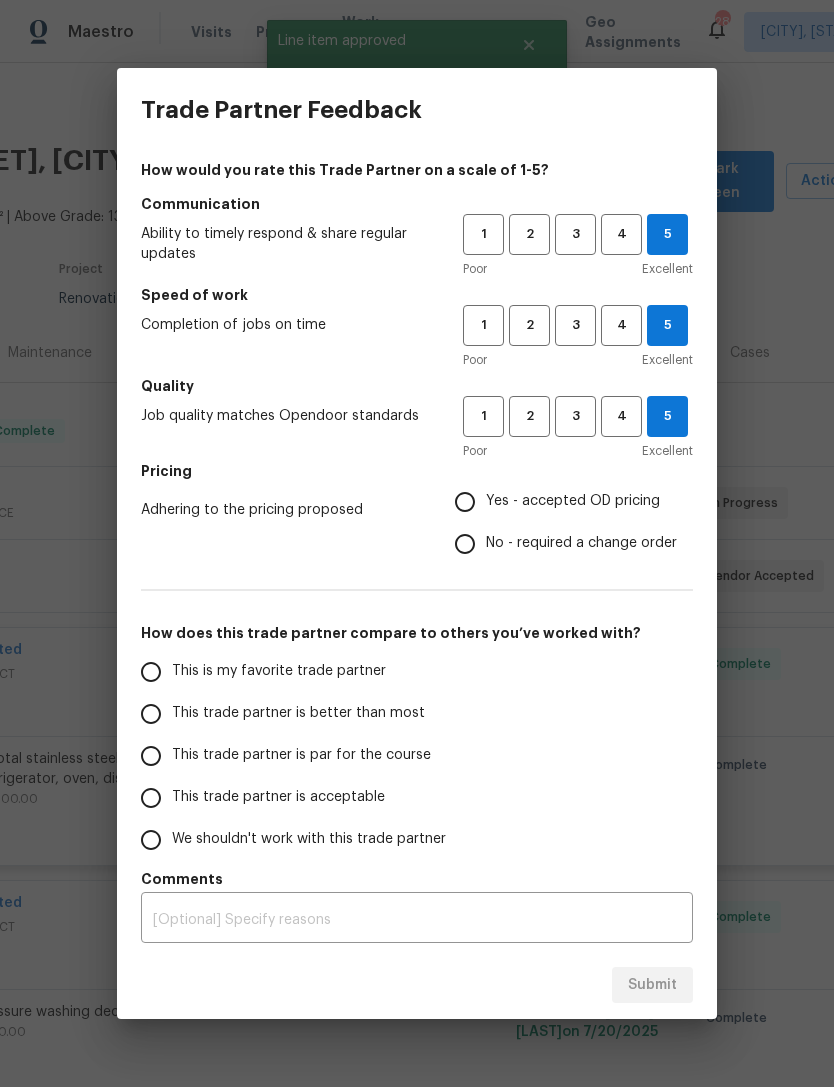 radio on "true" 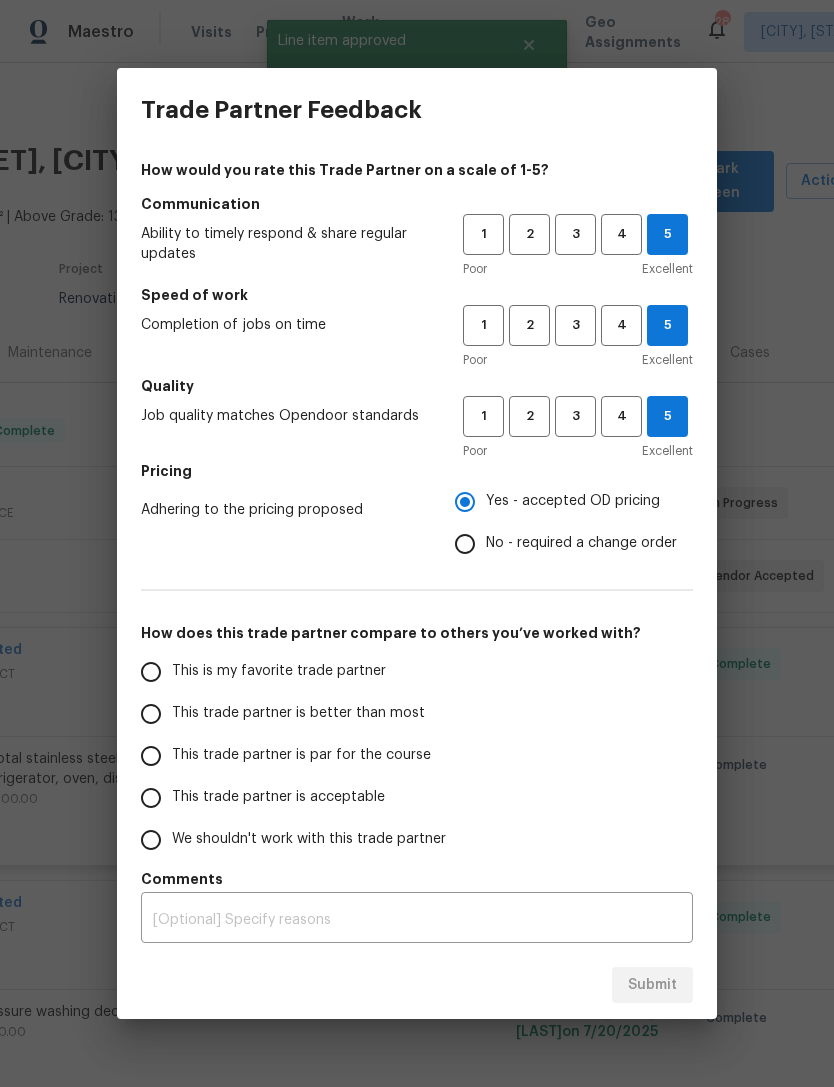 click on "This is my favorite trade partner" at bounding box center [151, 672] 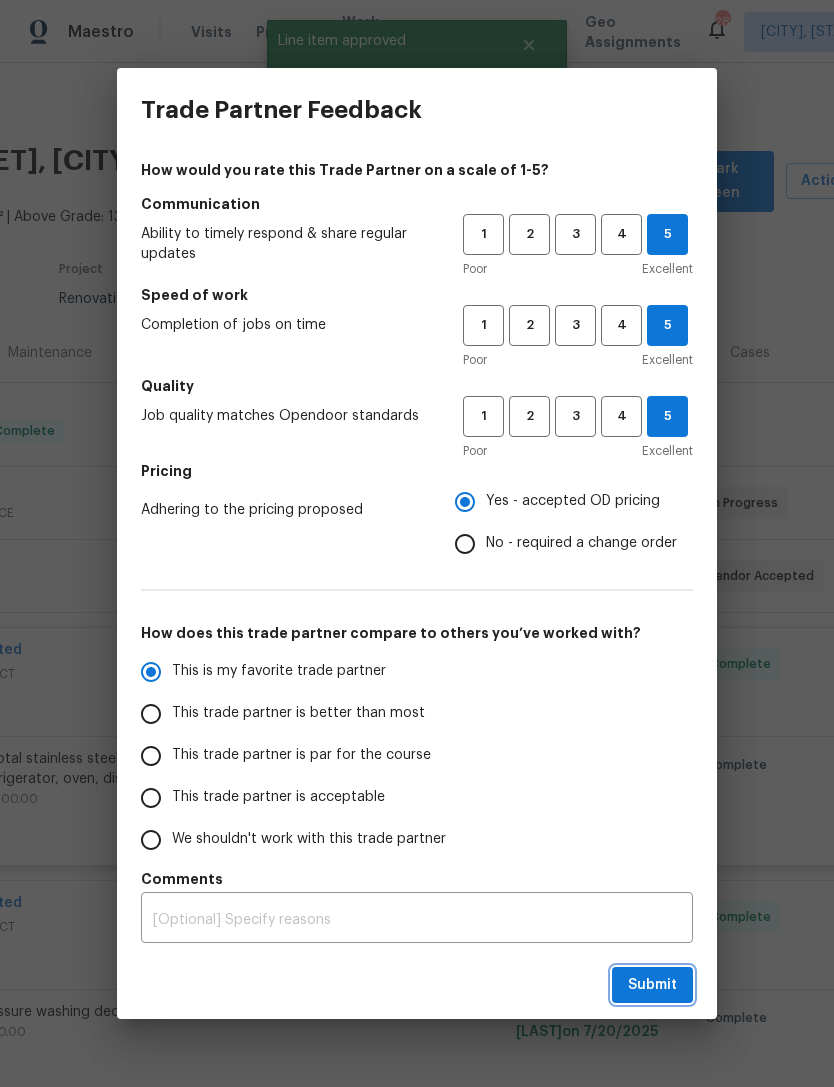 click on "Submit" at bounding box center (652, 985) 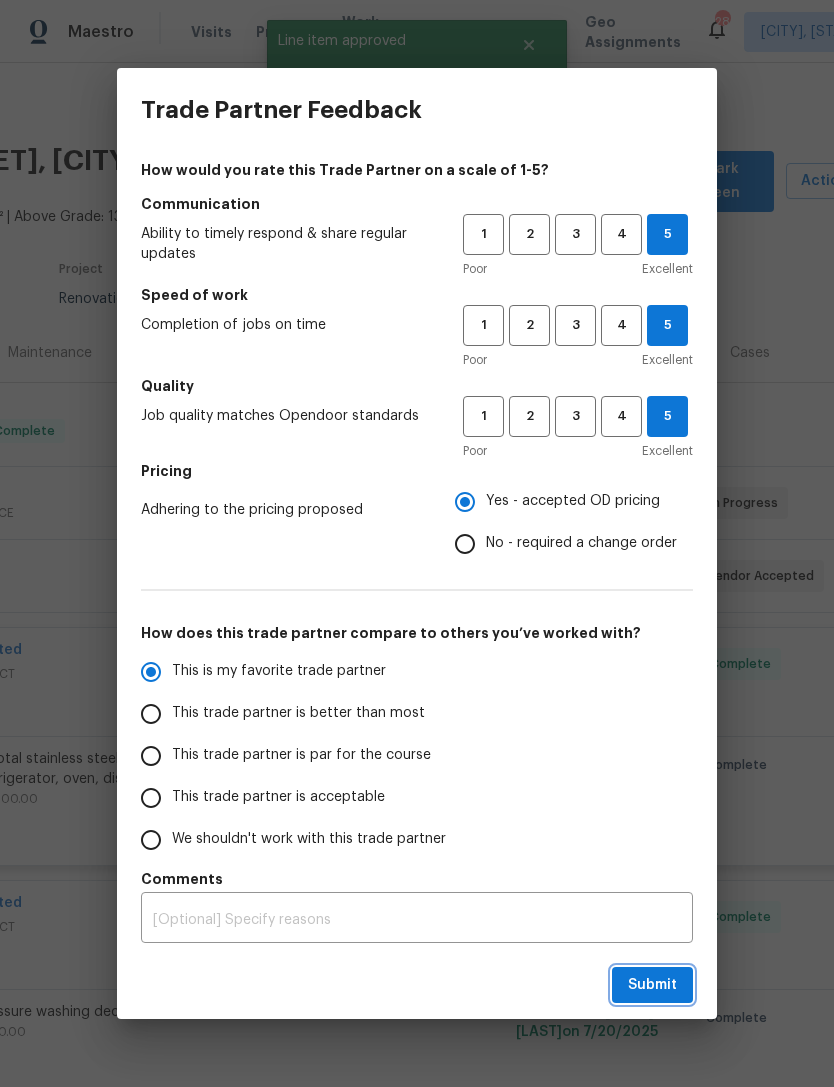 radio on "true" 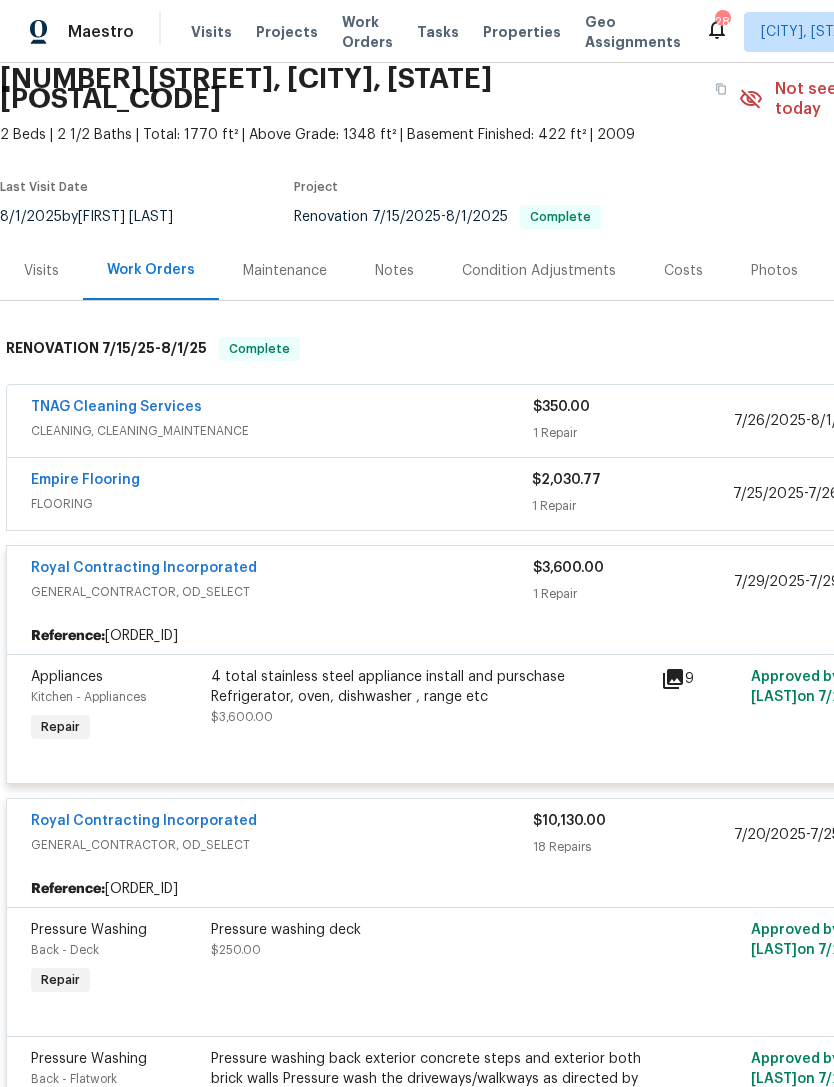 scroll, scrollTop: 82, scrollLeft: 0, axis: vertical 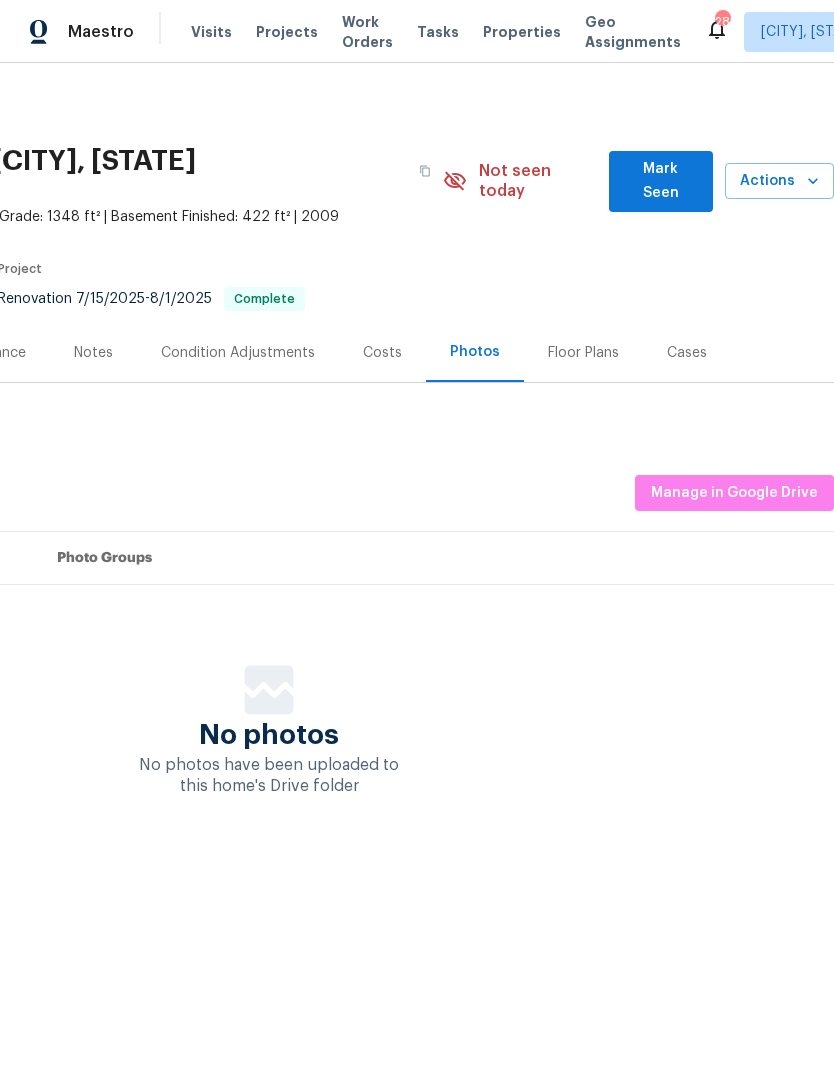 click on "No photos No photos have been uploaded to this home's Drive folder" at bounding box center [269, 731] 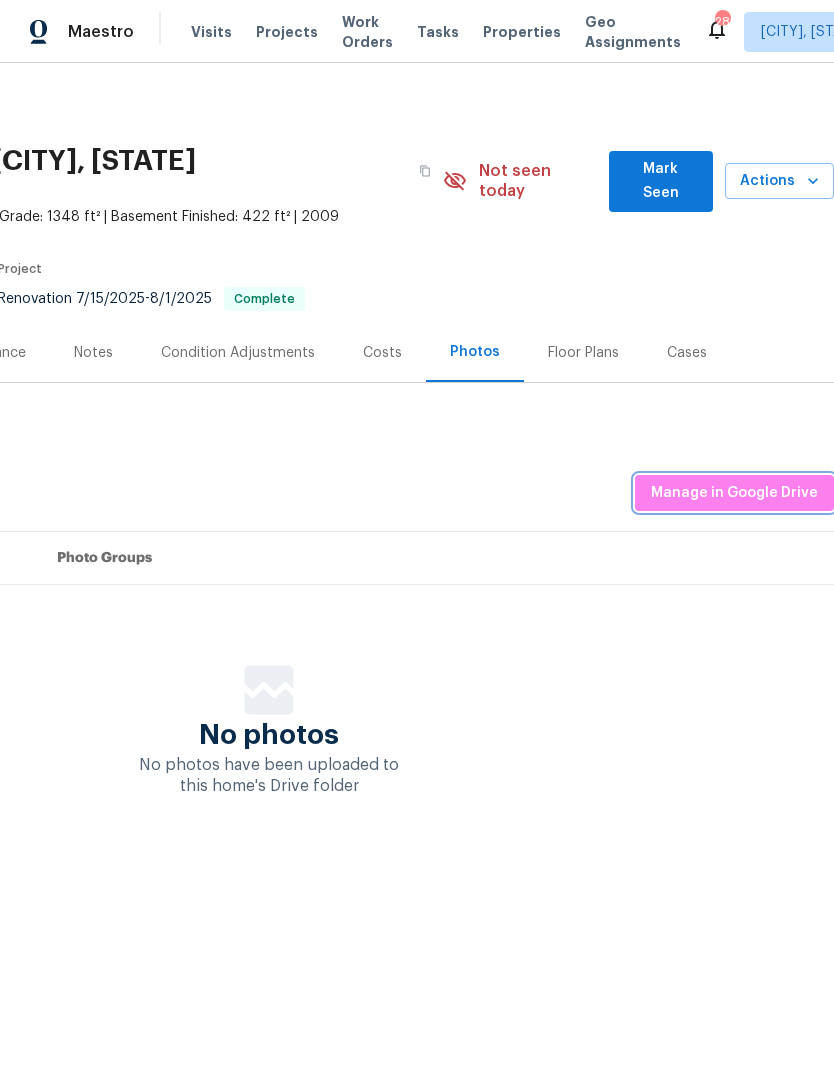 click on "Manage in Google Drive" at bounding box center [734, 493] 